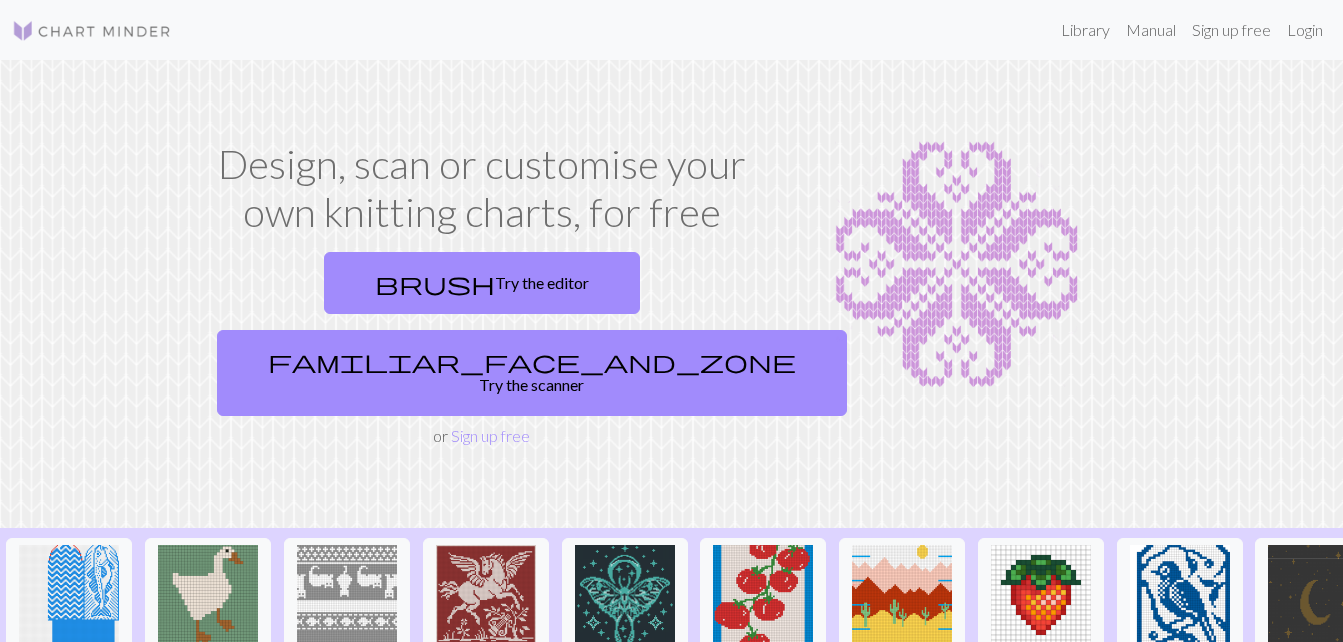 scroll, scrollTop: 0, scrollLeft: 0, axis: both 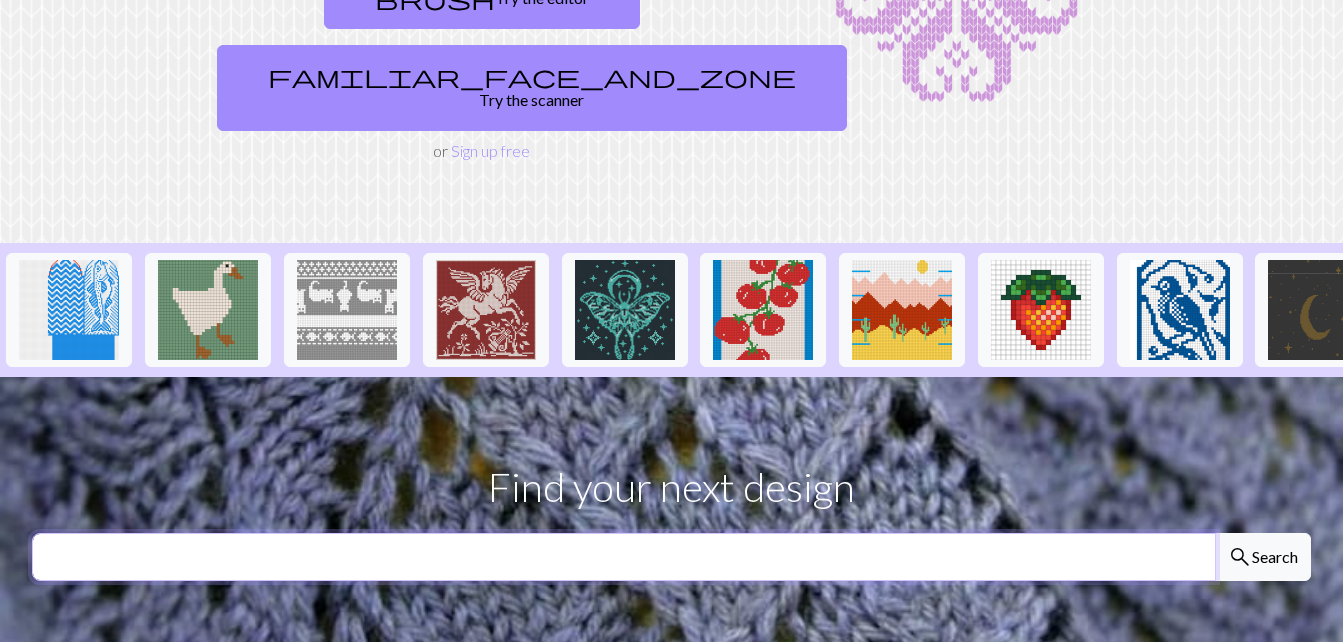 click at bounding box center (624, 557) 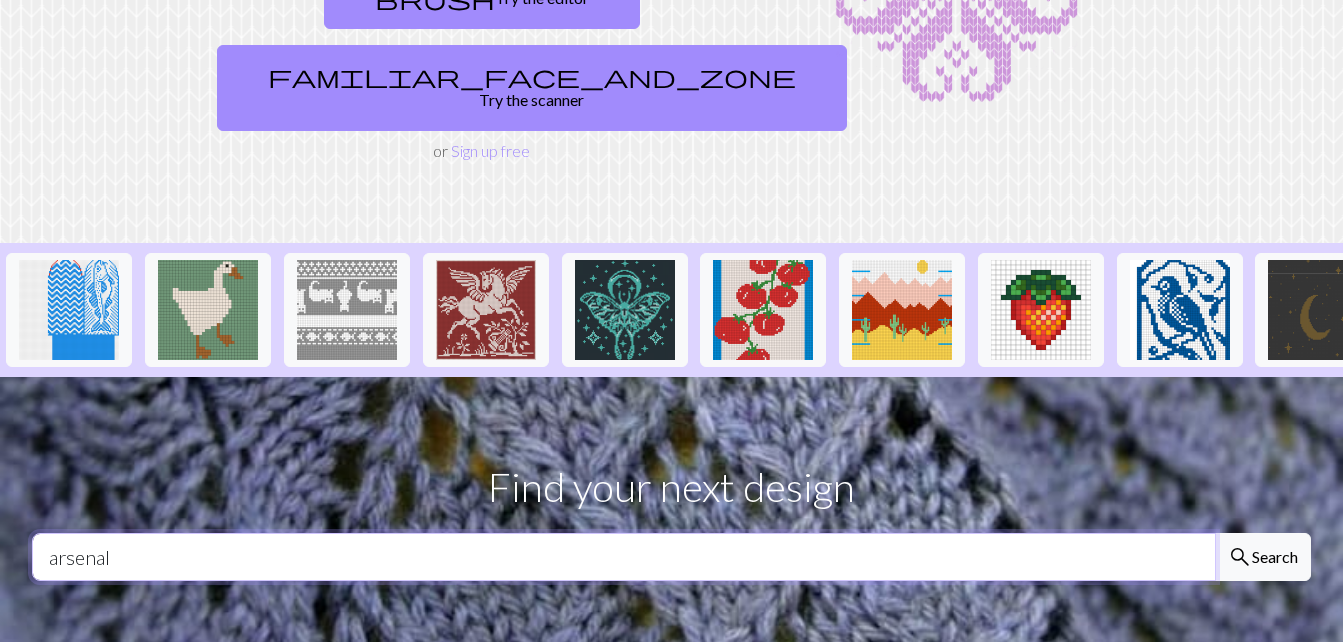 type on "arsenal" 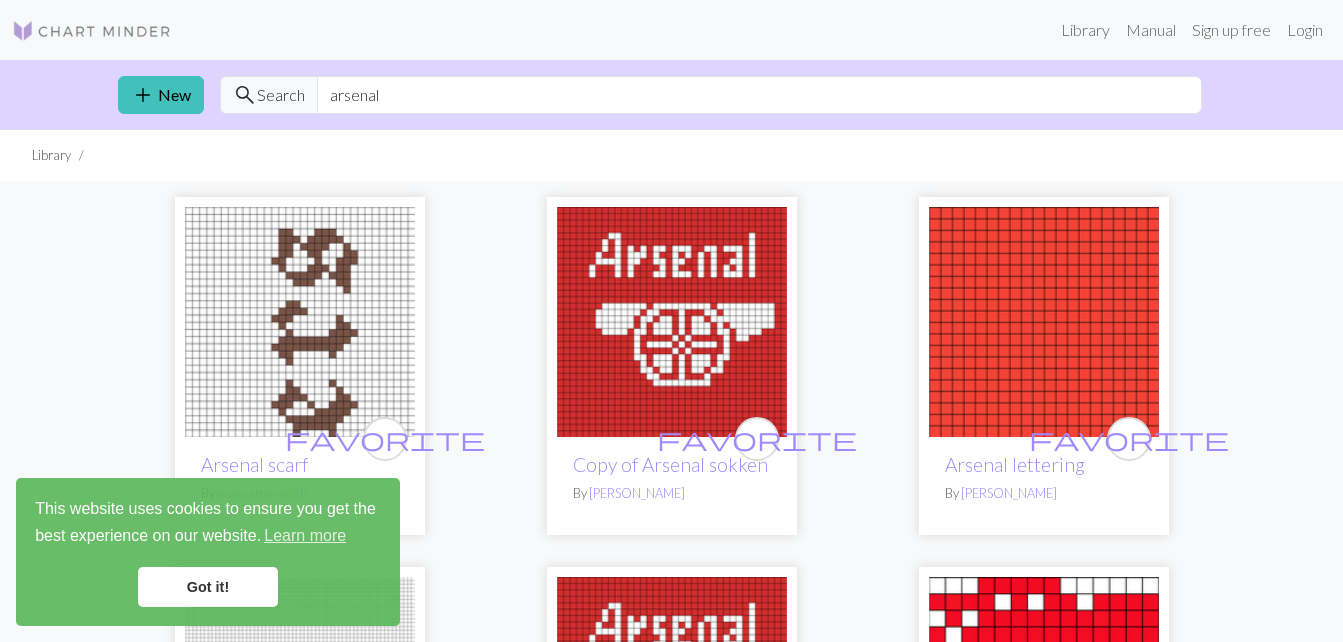 scroll, scrollTop: 0, scrollLeft: 0, axis: both 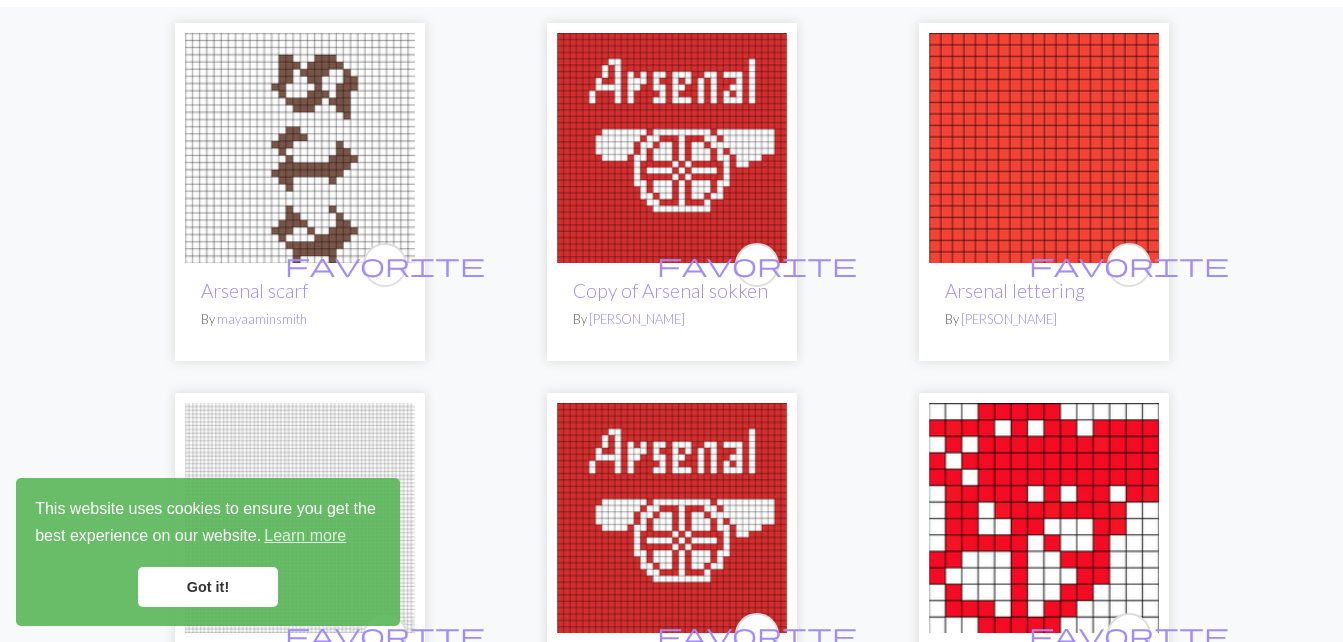 click at bounding box center (1044, 148) 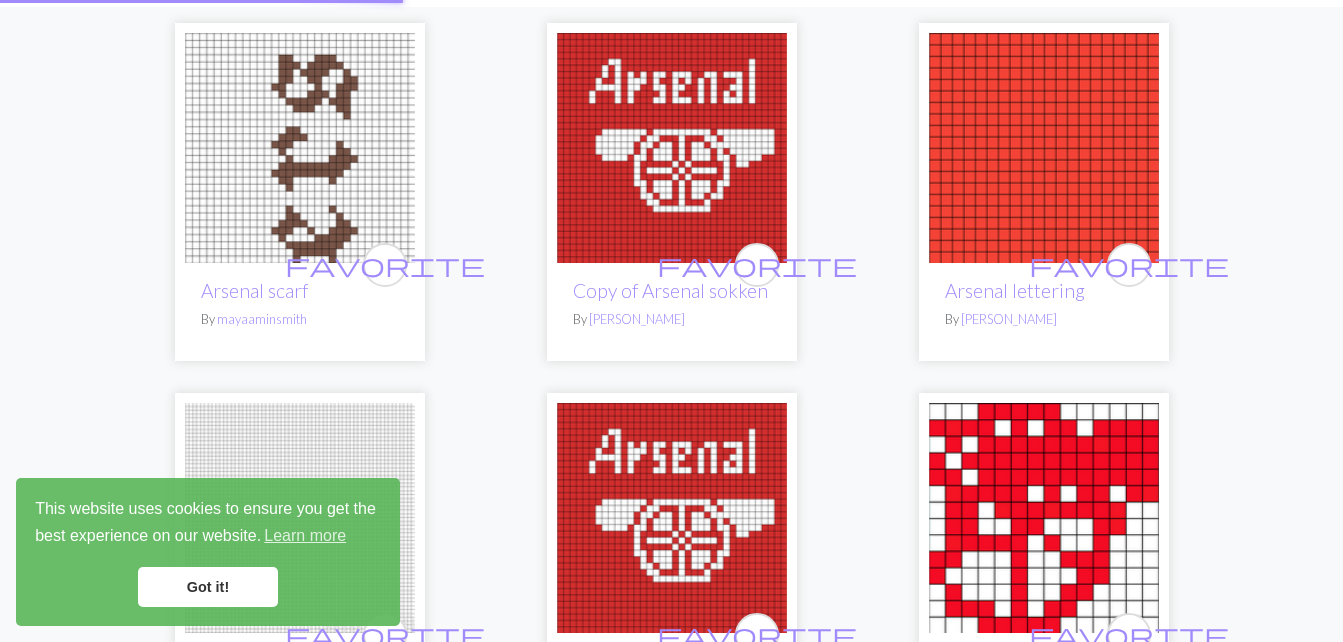 scroll, scrollTop: 0, scrollLeft: 0, axis: both 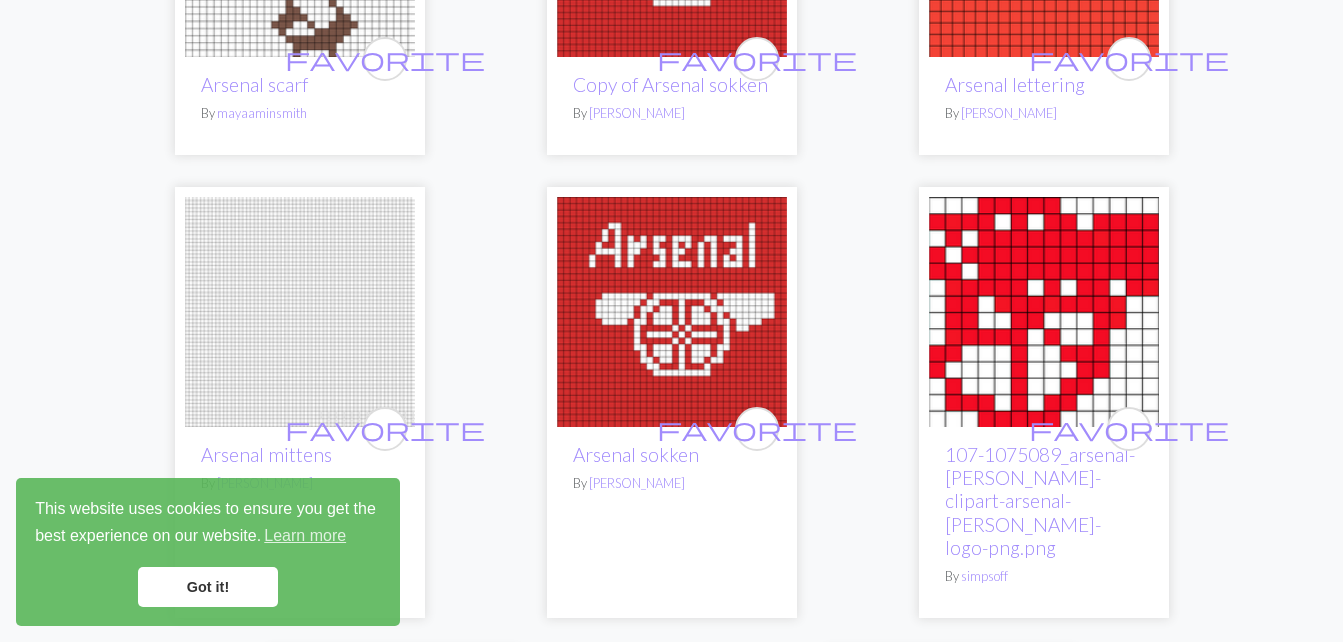 click at bounding box center (1044, 312) 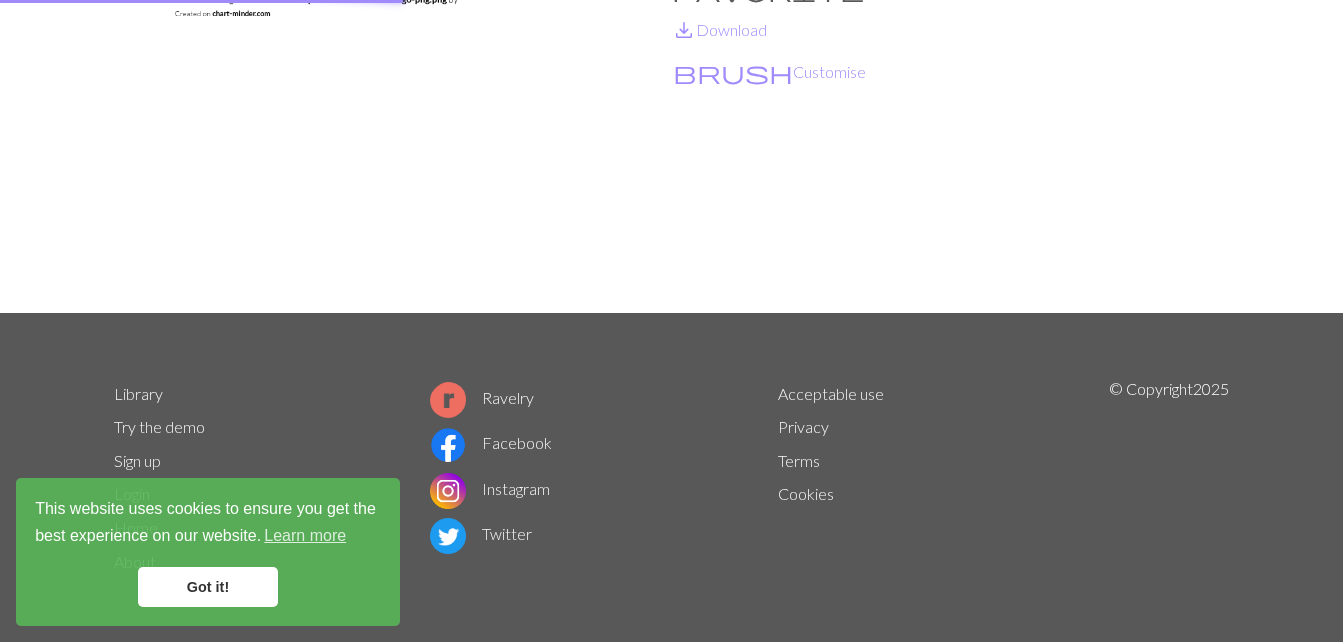 scroll, scrollTop: 0, scrollLeft: 0, axis: both 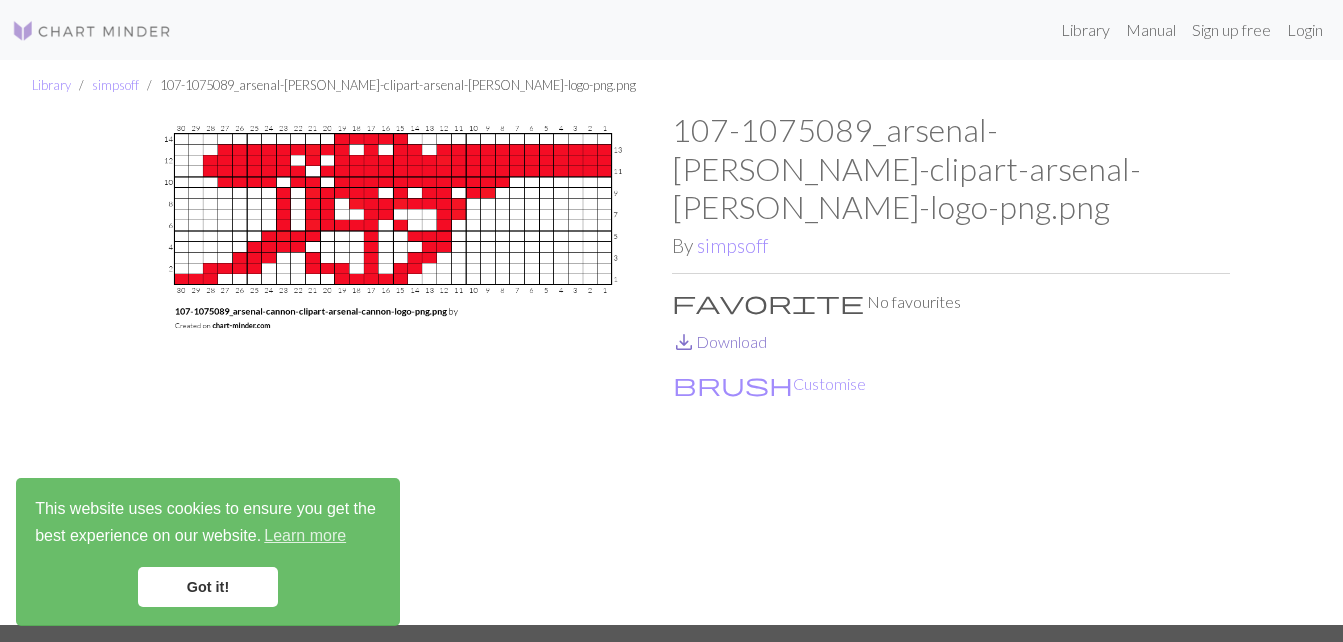 click on "save_alt" at bounding box center (684, 342) 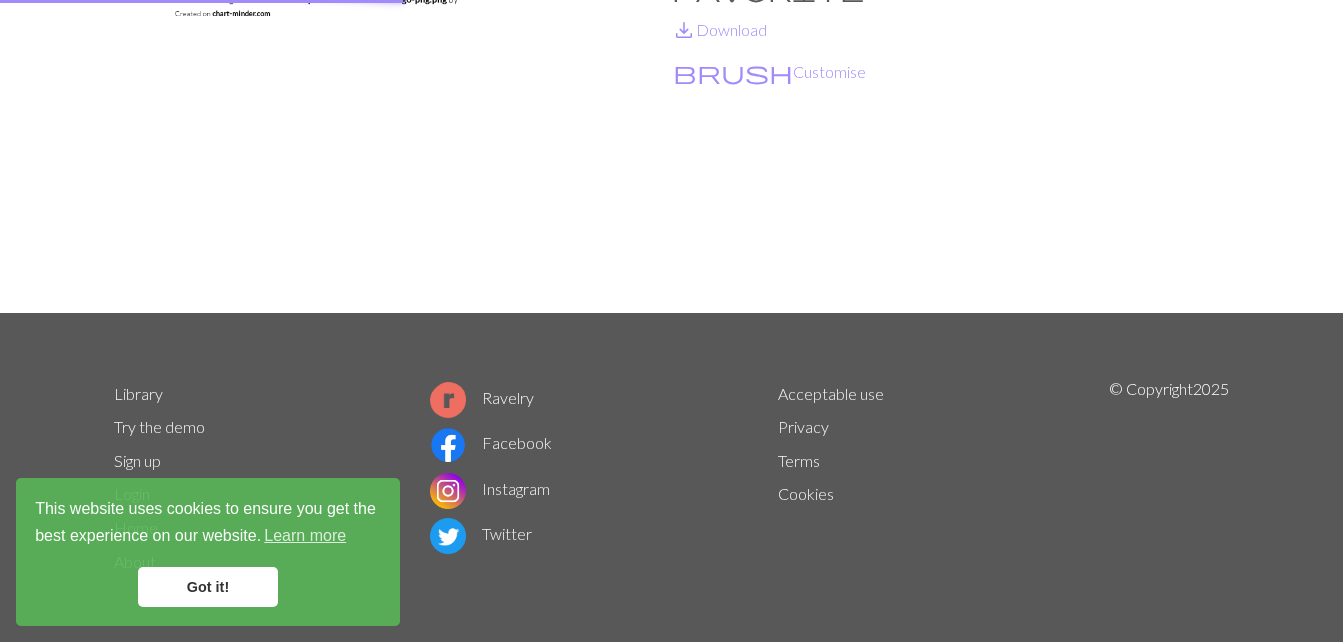 scroll, scrollTop: 0, scrollLeft: 0, axis: both 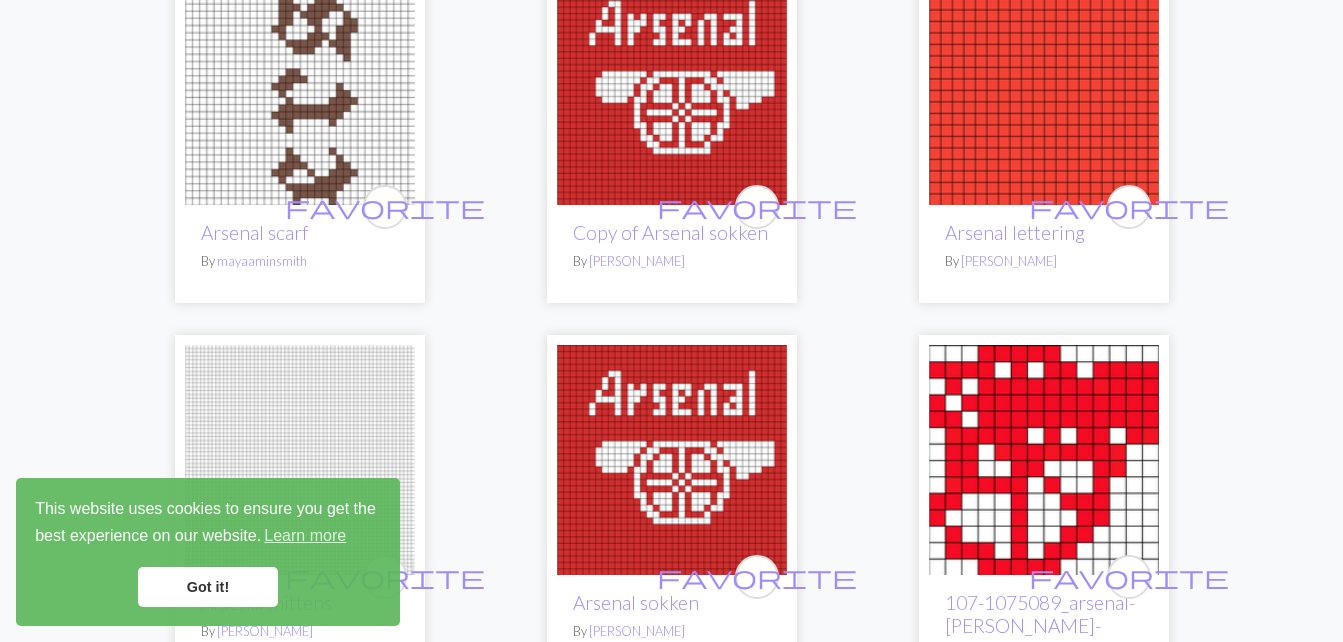 click at bounding box center (1044, 90) 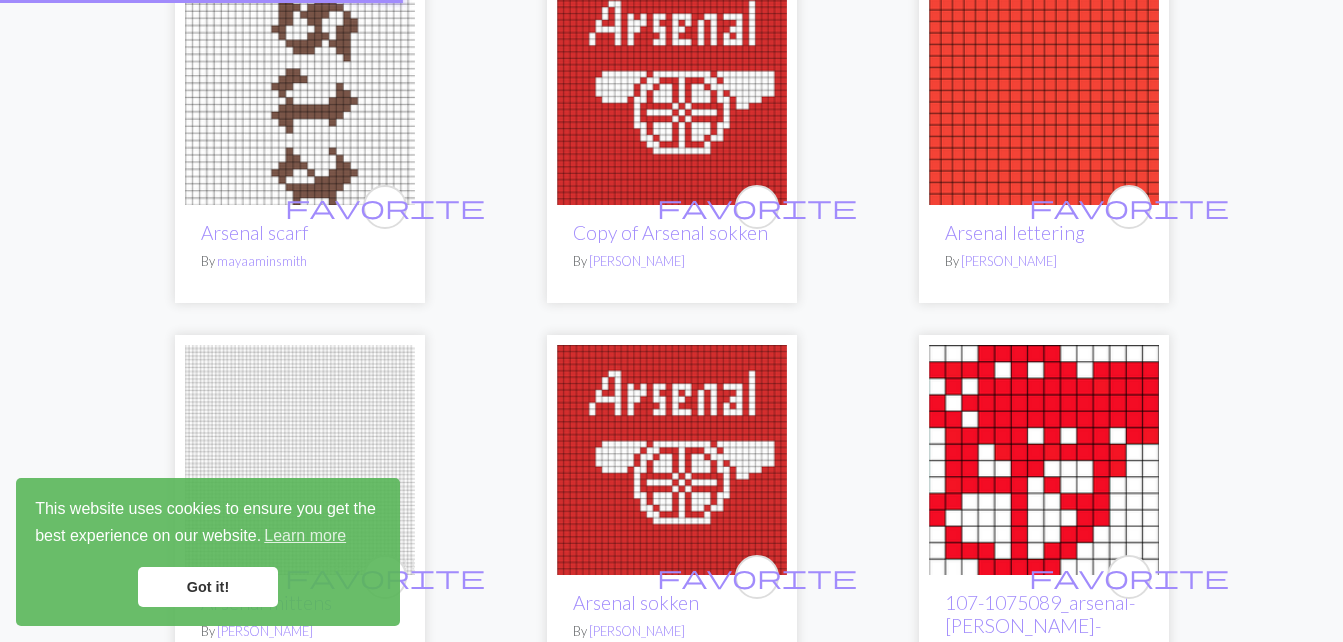scroll, scrollTop: 0, scrollLeft: 0, axis: both 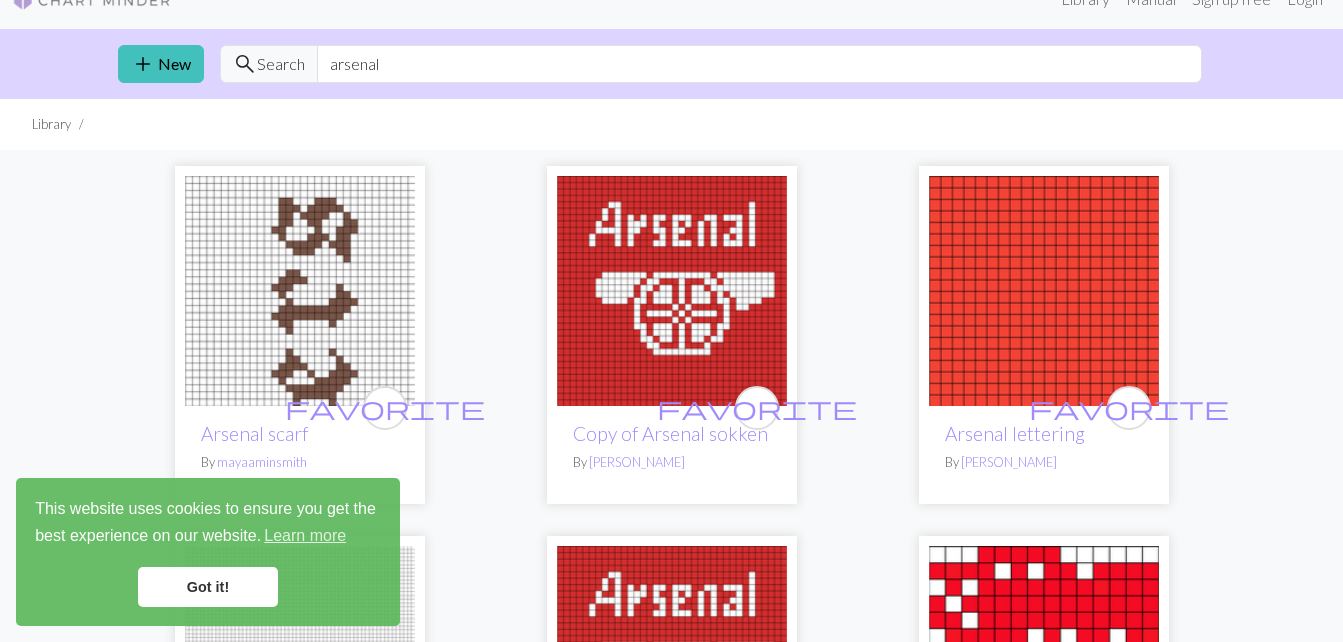 click at bounding box center [300, 291] 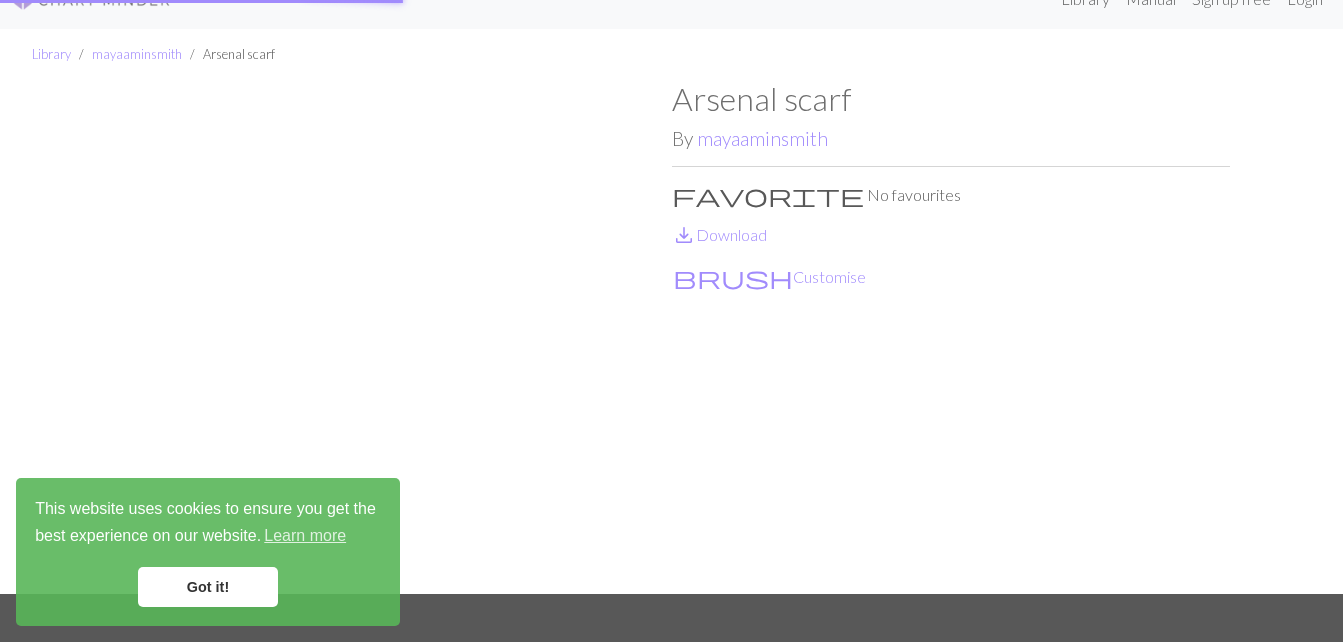 scroll, scrollTop: 0, scrollLeft: 0, axis: both 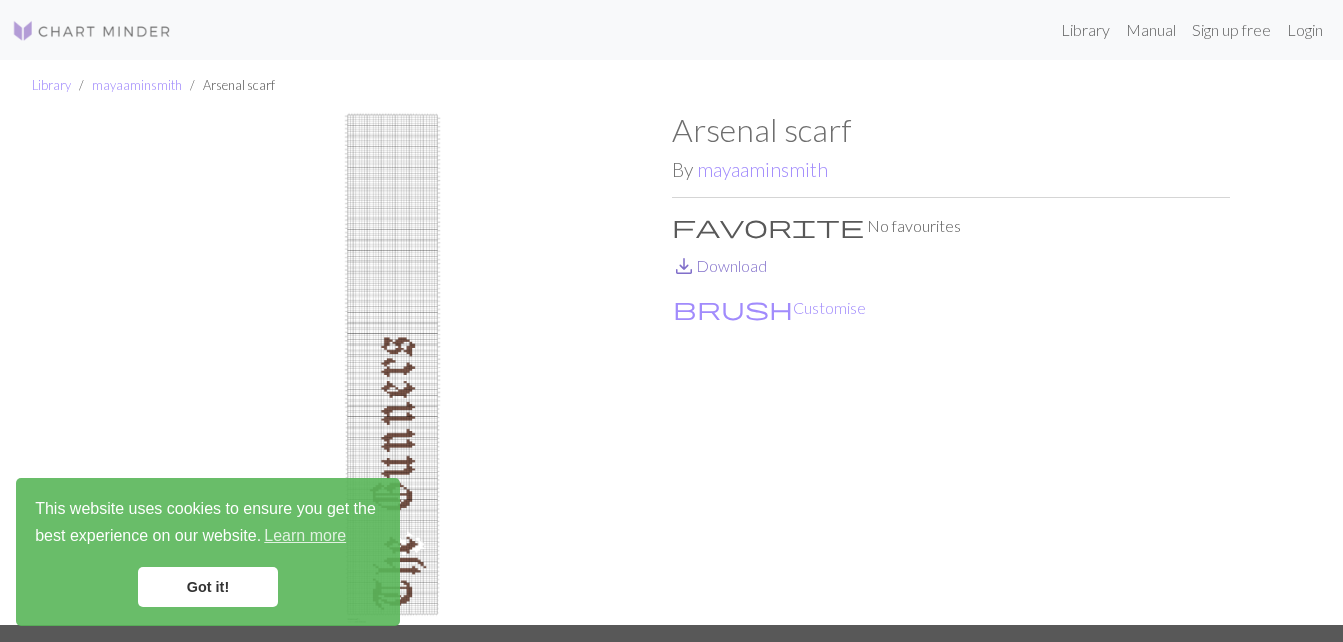 click on "save_alt" at bounding box center (684, 266) 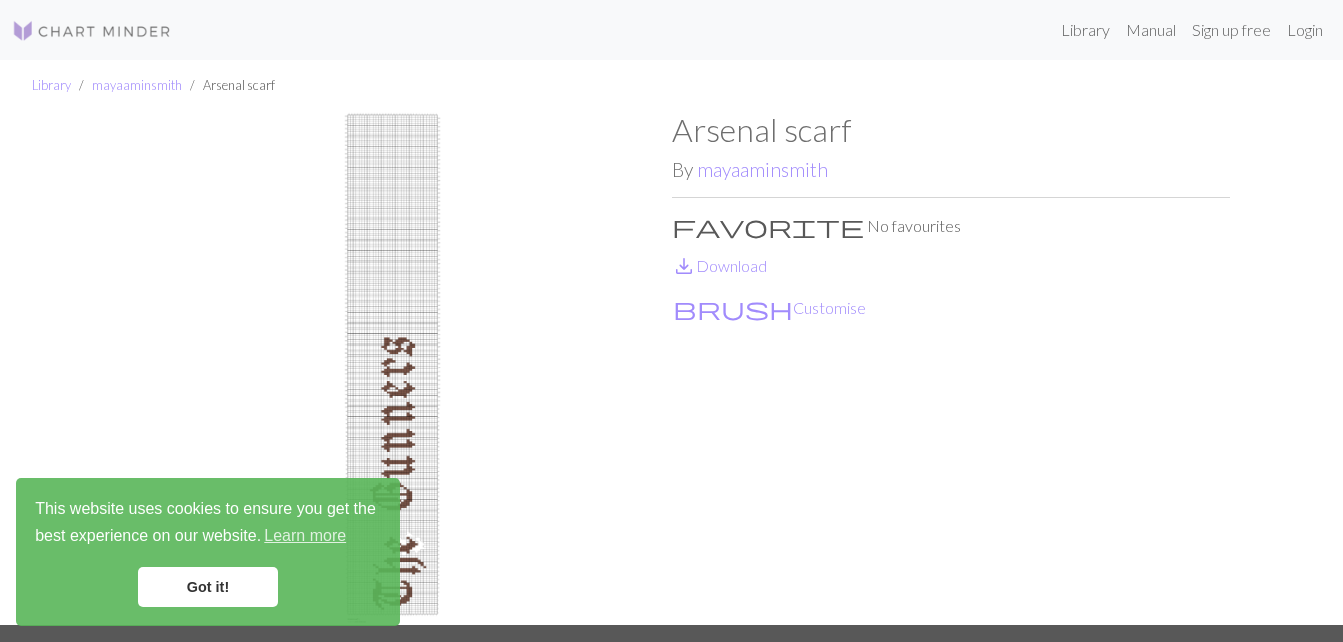click at bounding box center [393, 368] 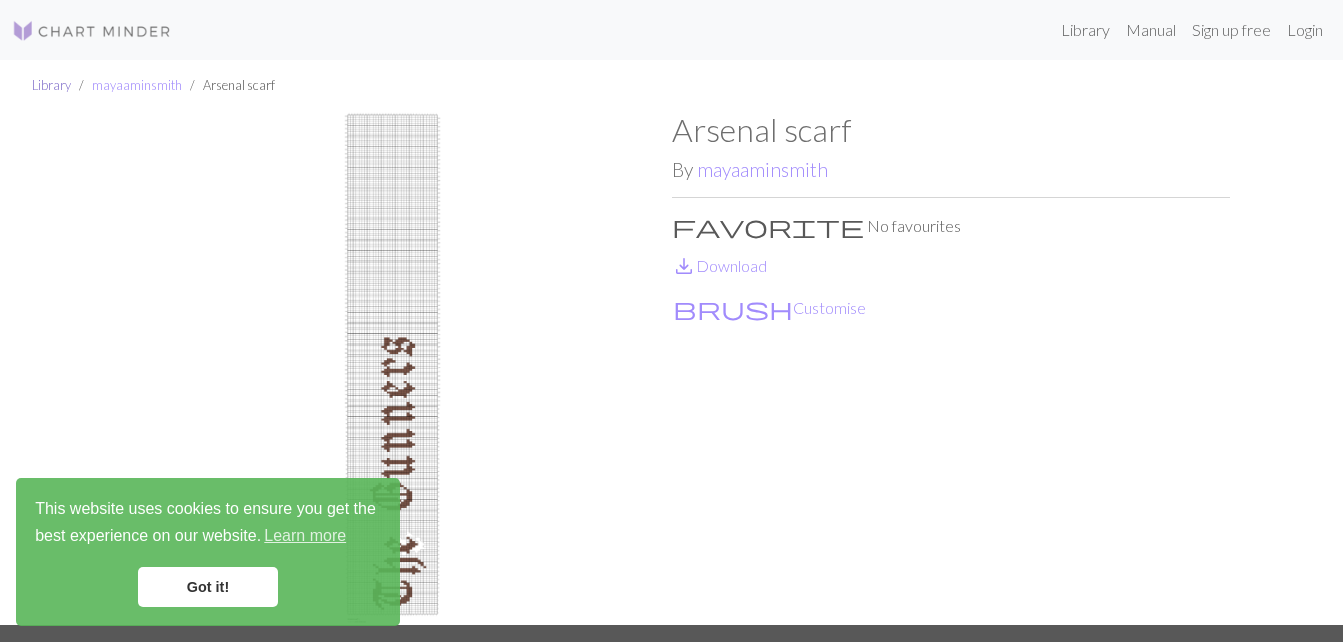 click on "Library" at bounding box center [51, 85] 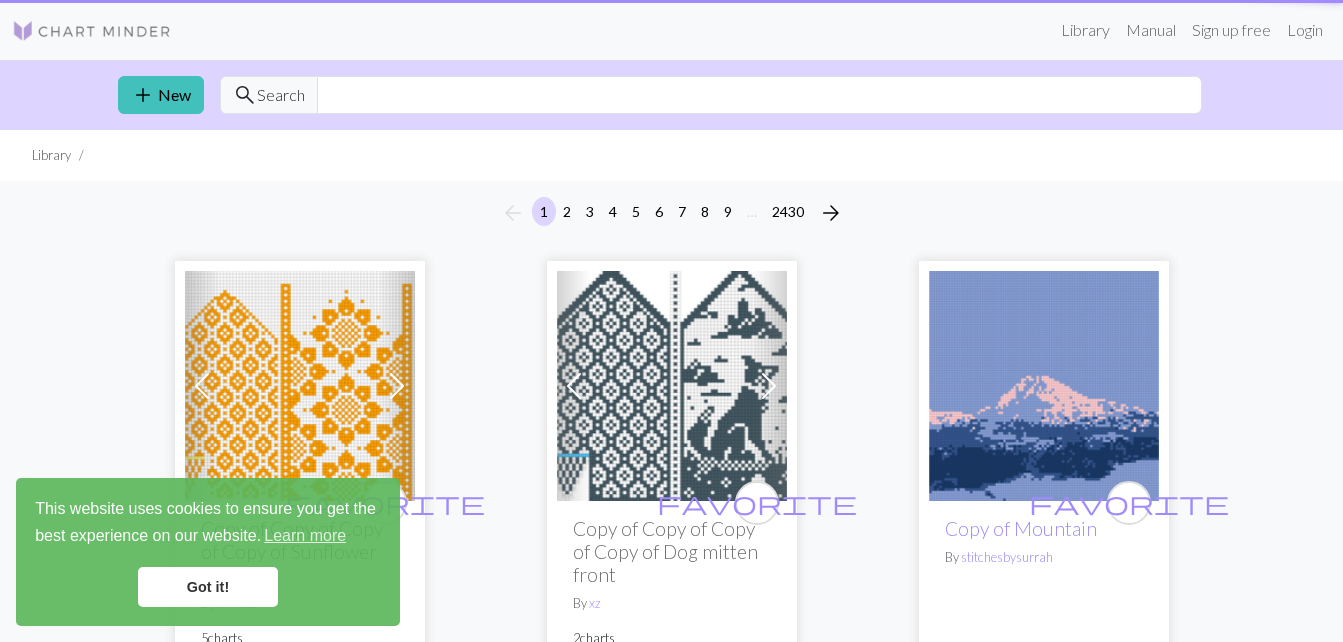 click on "Got it!" at bounding box center [208, 587] 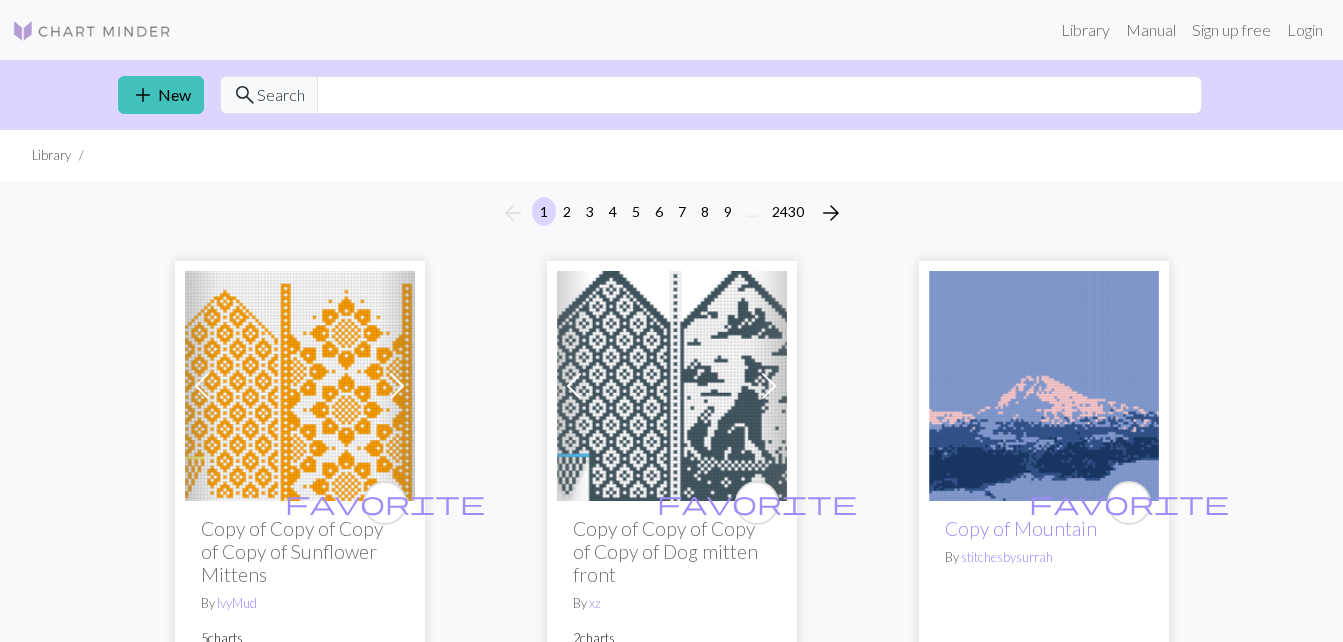 click at bounding box center [672, 386] 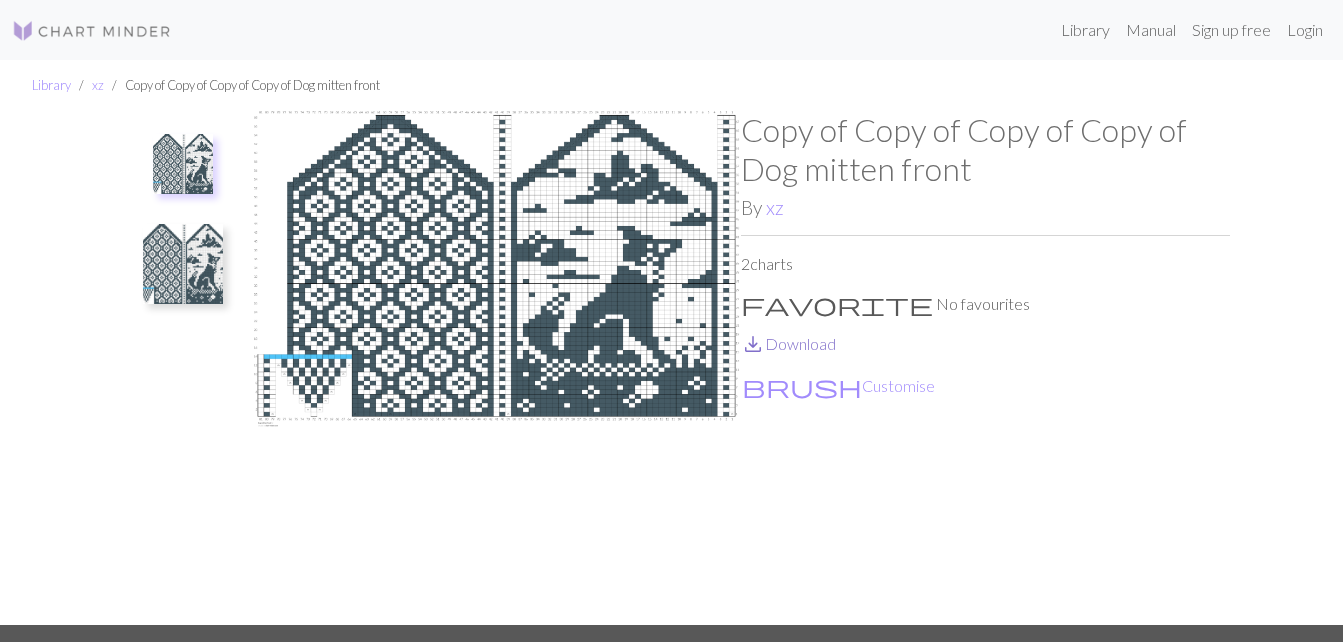 click on "save_alt  Download" at bounding box center [788, 343] 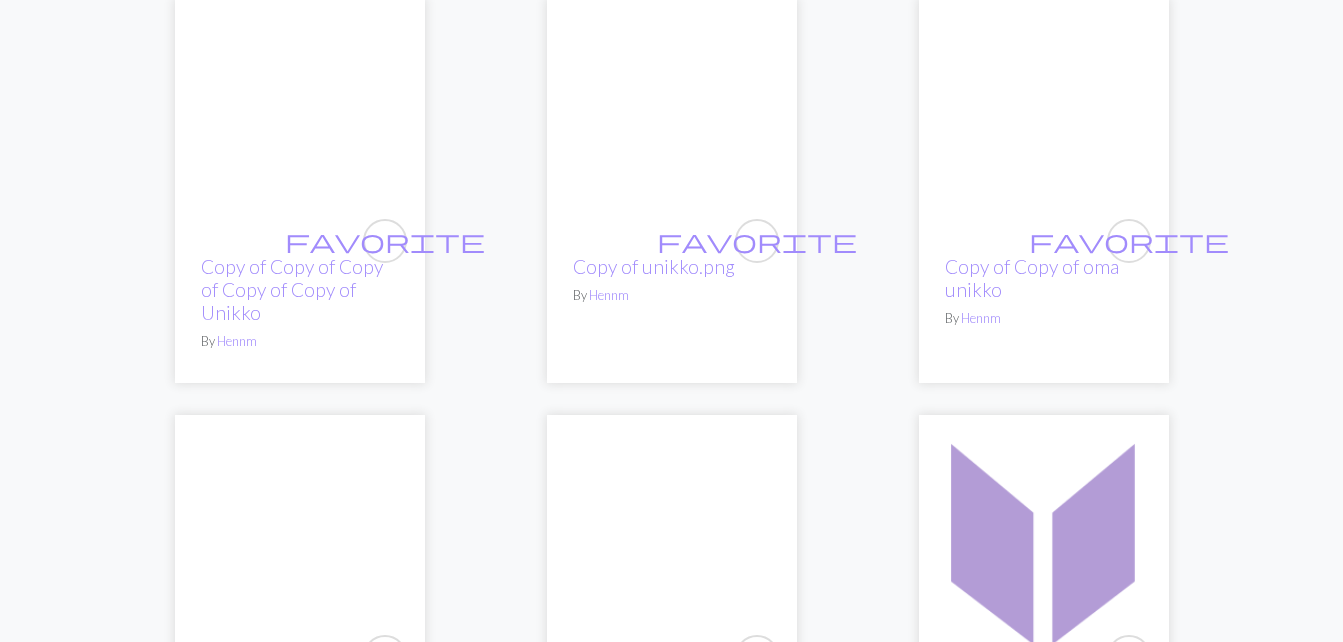 scroll, scrollTop: 0, scrollLeft: 0, axis: both 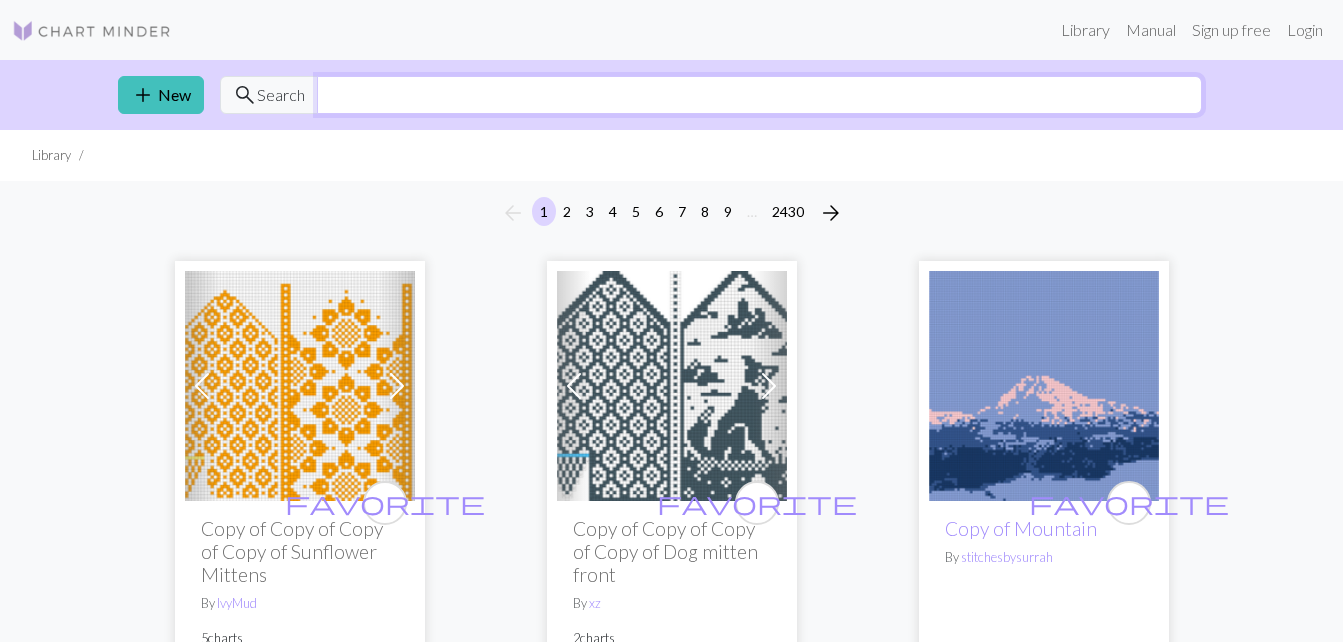 click at bounding box center (759, 95) 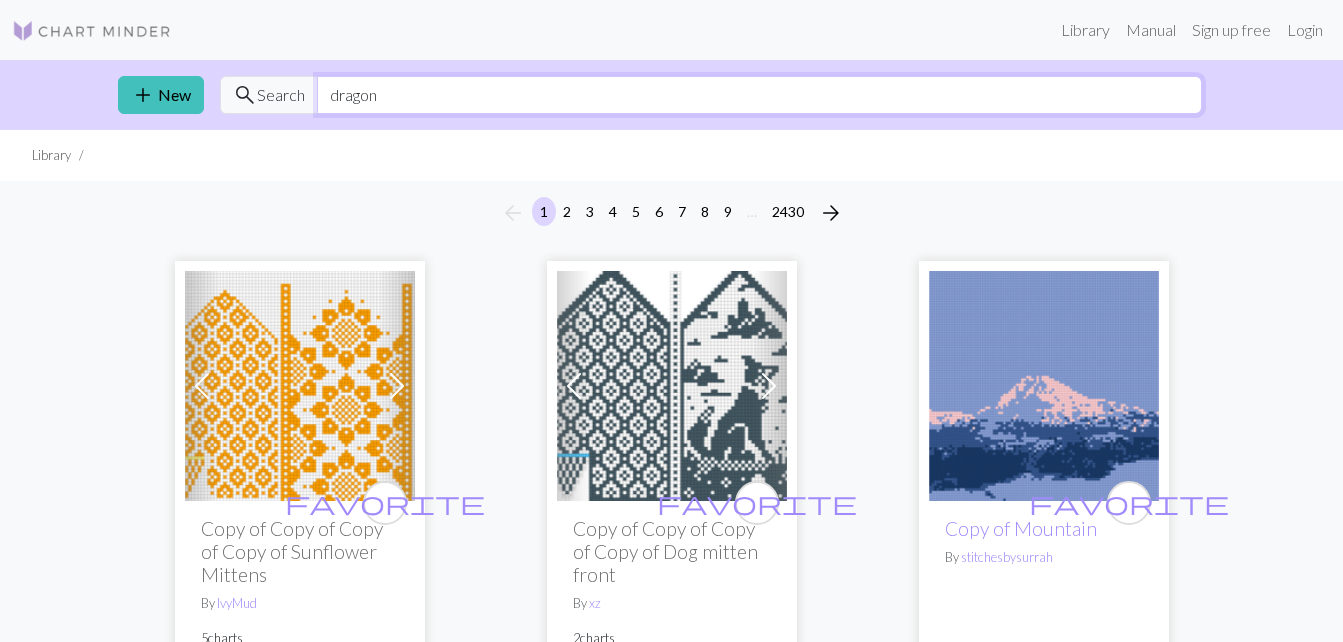 type on "dragon" 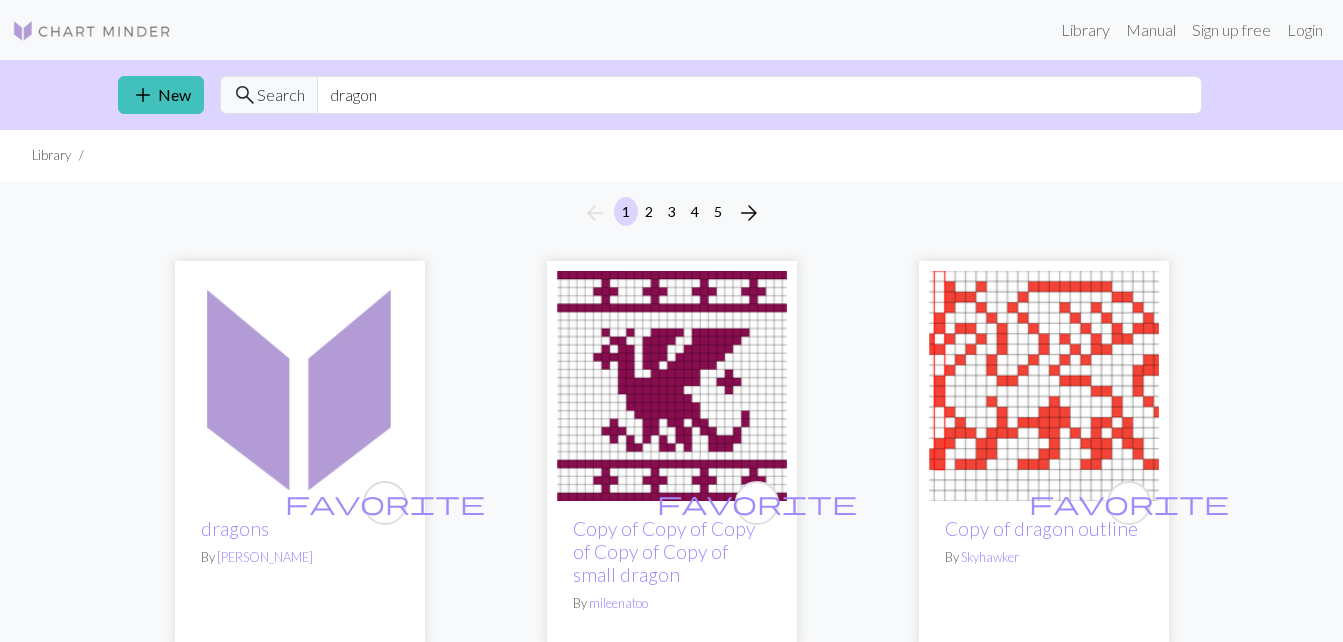 click at bounding box center (672, 386) 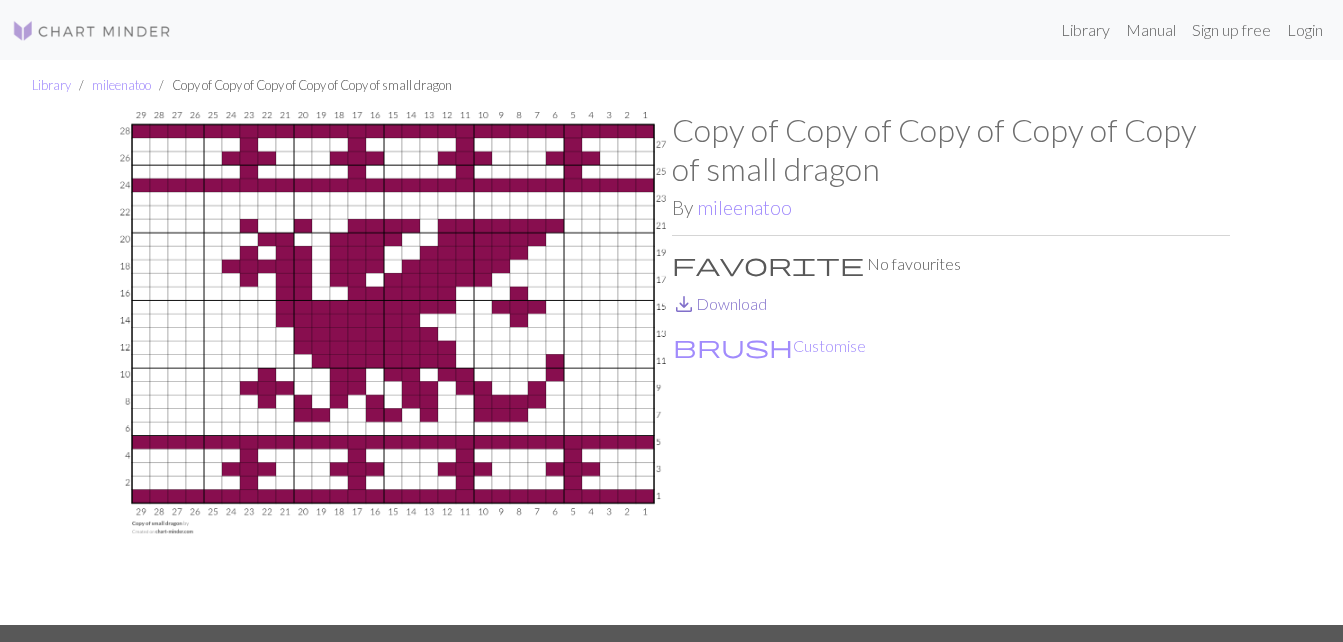 click on "save_alt  Download" at bounding box center (719, 303) 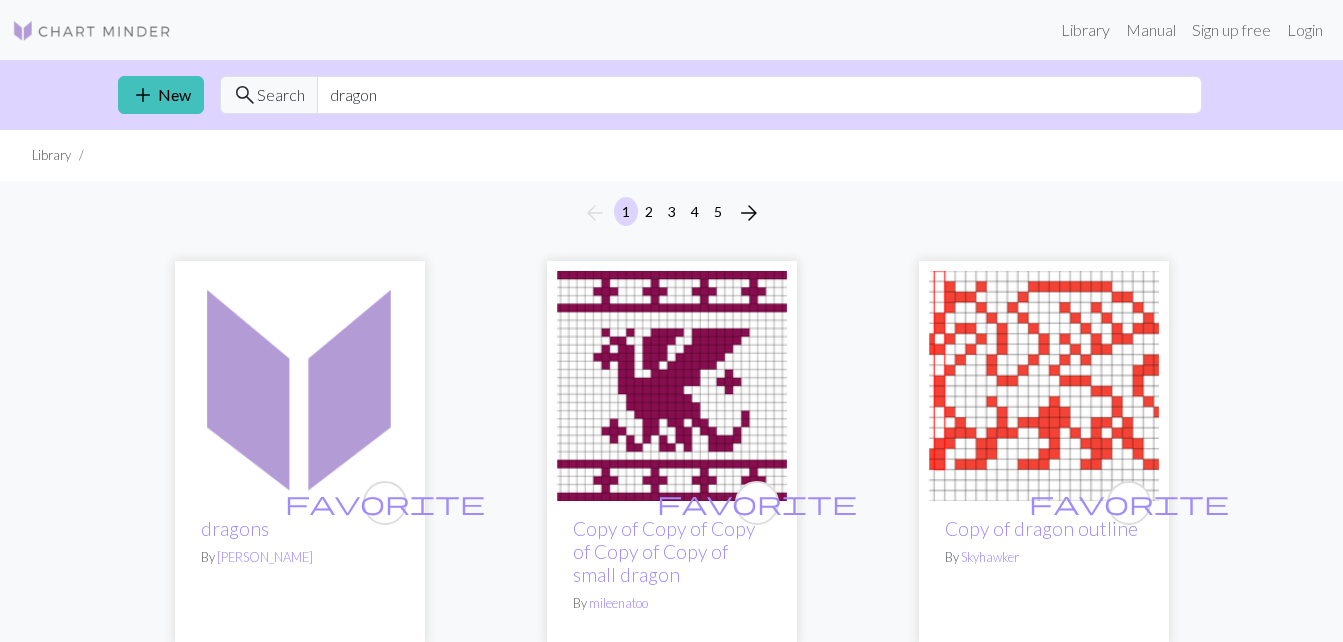 click at bounding box center (1044, 386) 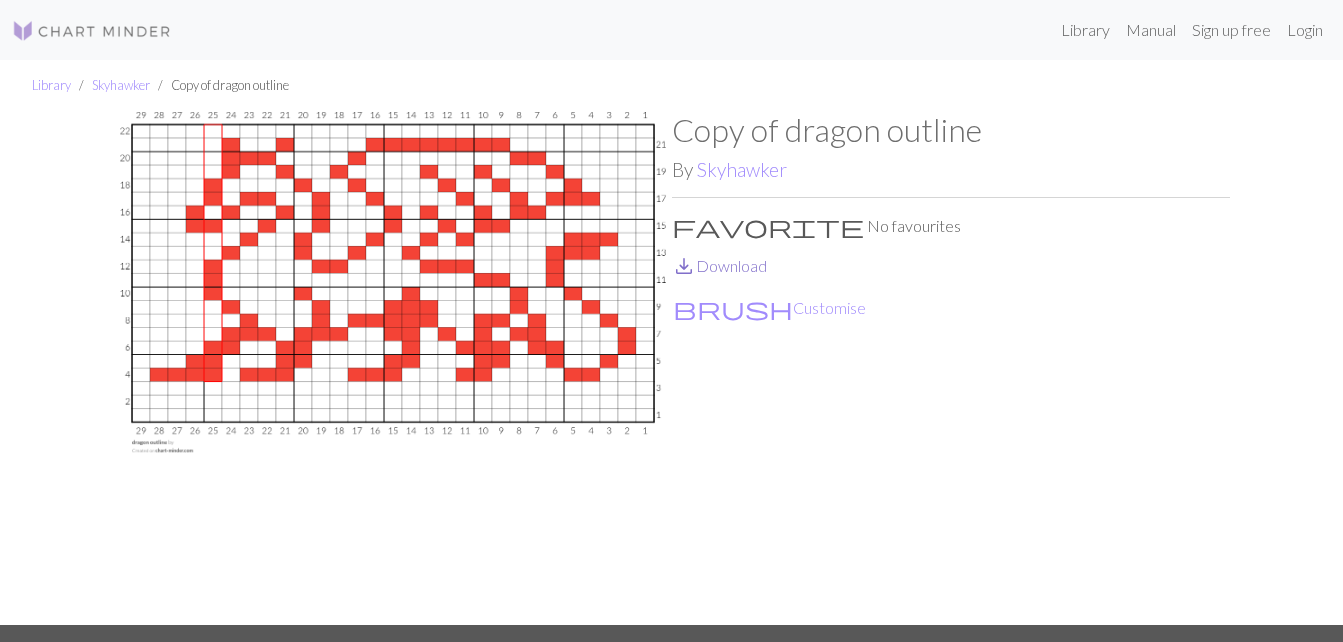 click on "save_alt  Download" at bounding box center [719, 265] 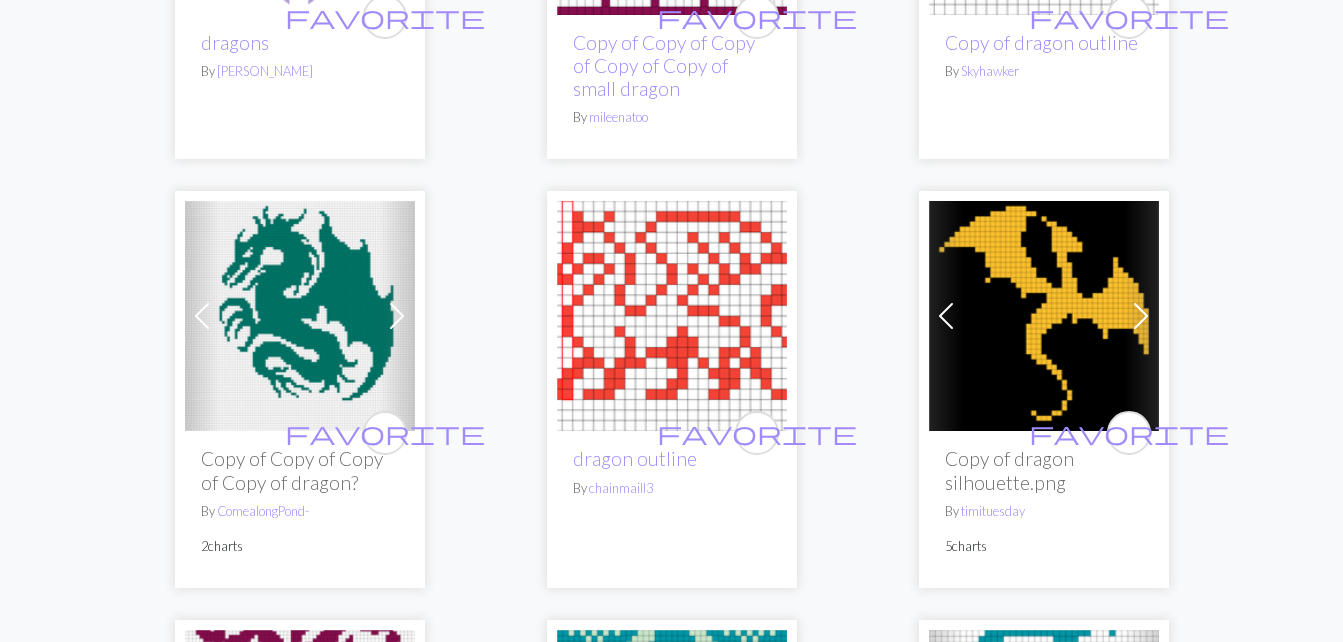 scroll, scrollTop: 540, scrollLeft: 0, axis: vertical 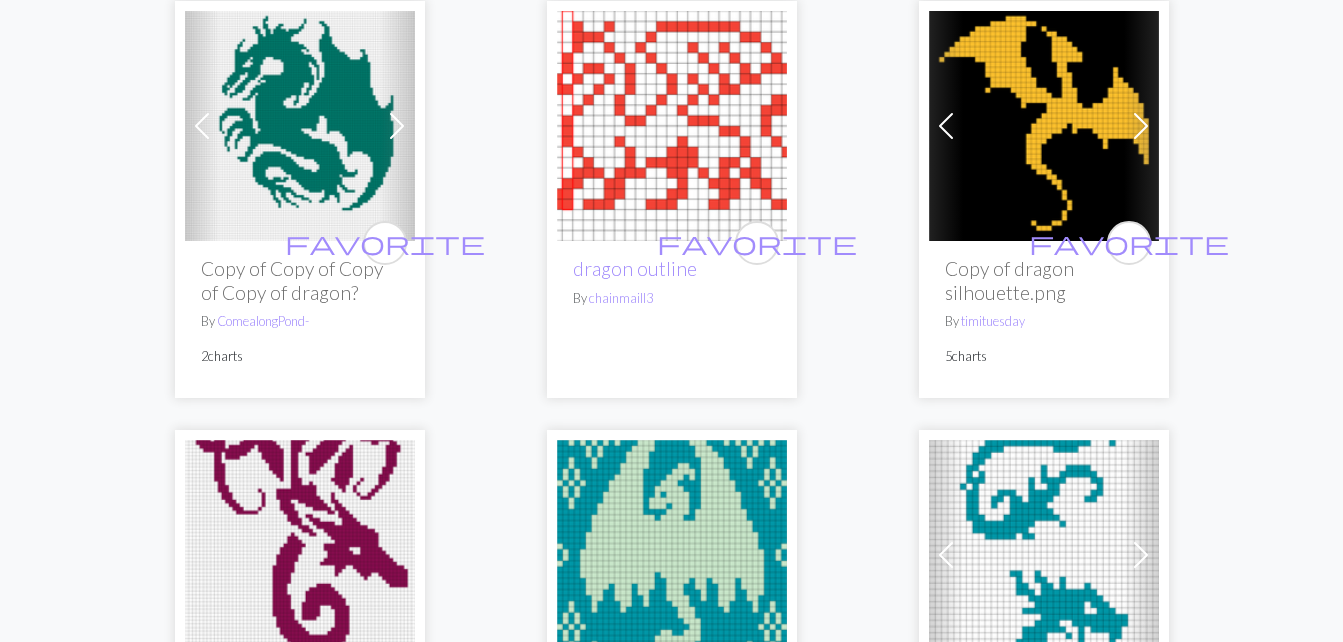 click at bounding box center (1044, 126) 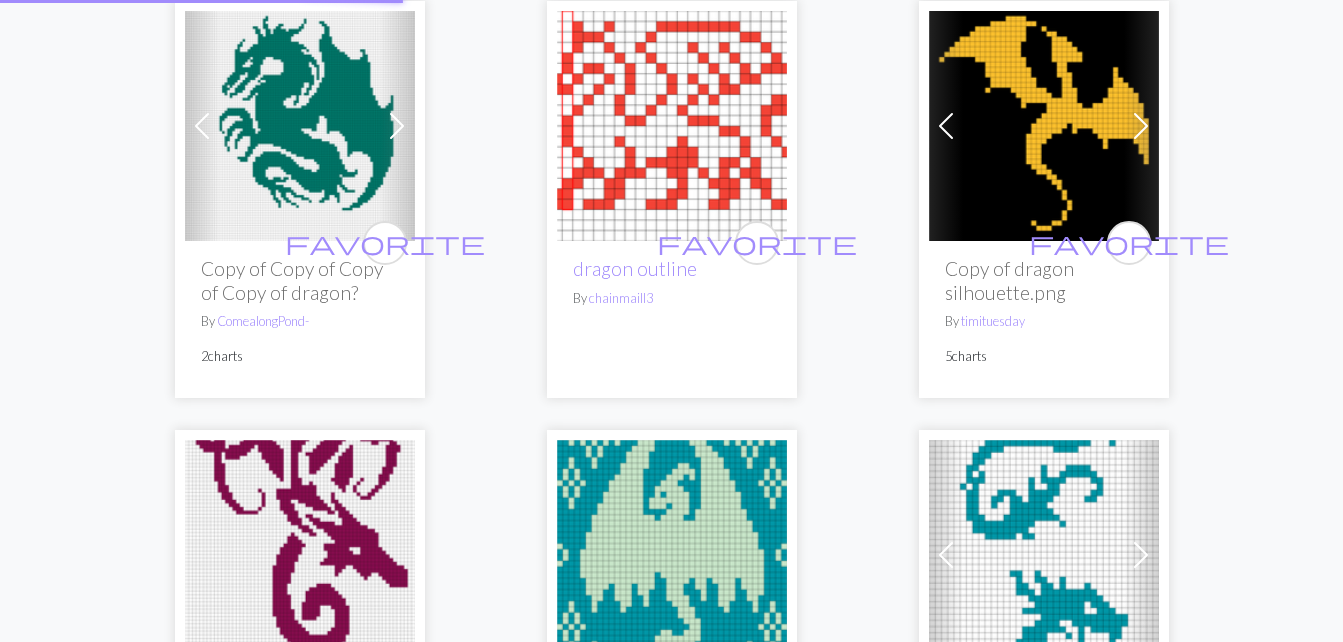 scroll, scrollTop: 0, scrollLeft: 0, axis: both 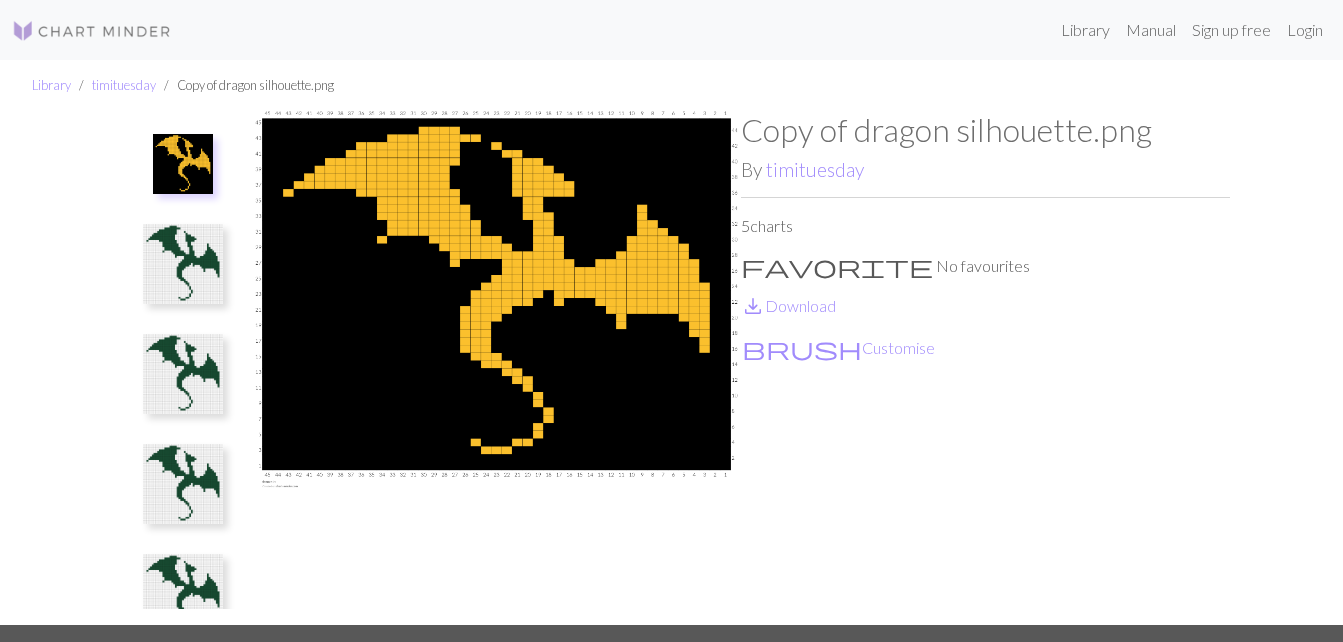 click at bounding box center [183, 264] 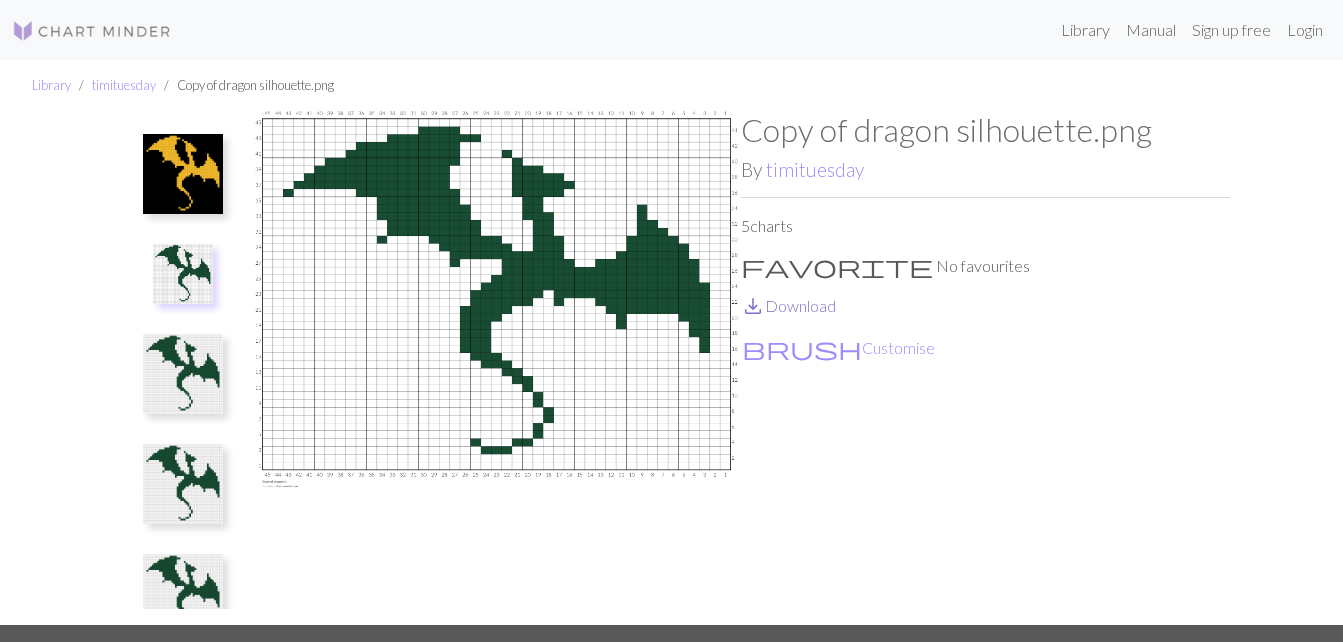 click on "save_alt  Download" at bounding box center [788, 305] 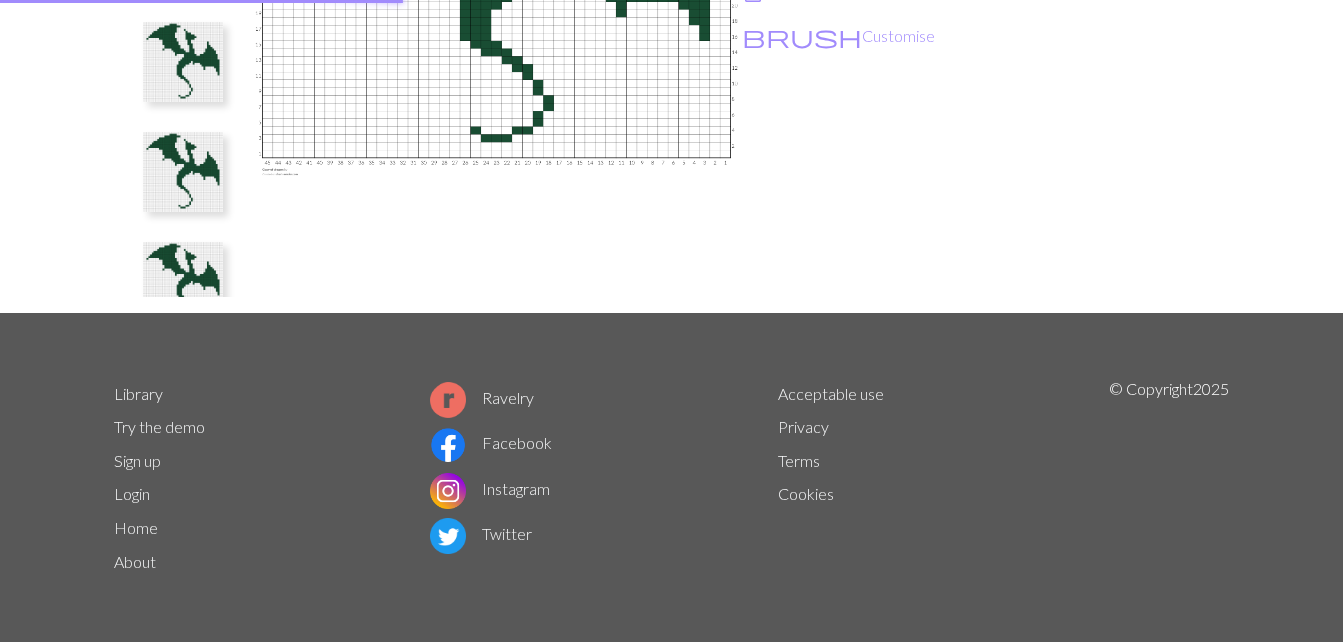 scroll, scrollTop: 0, scrollLeft: 0, axis: both 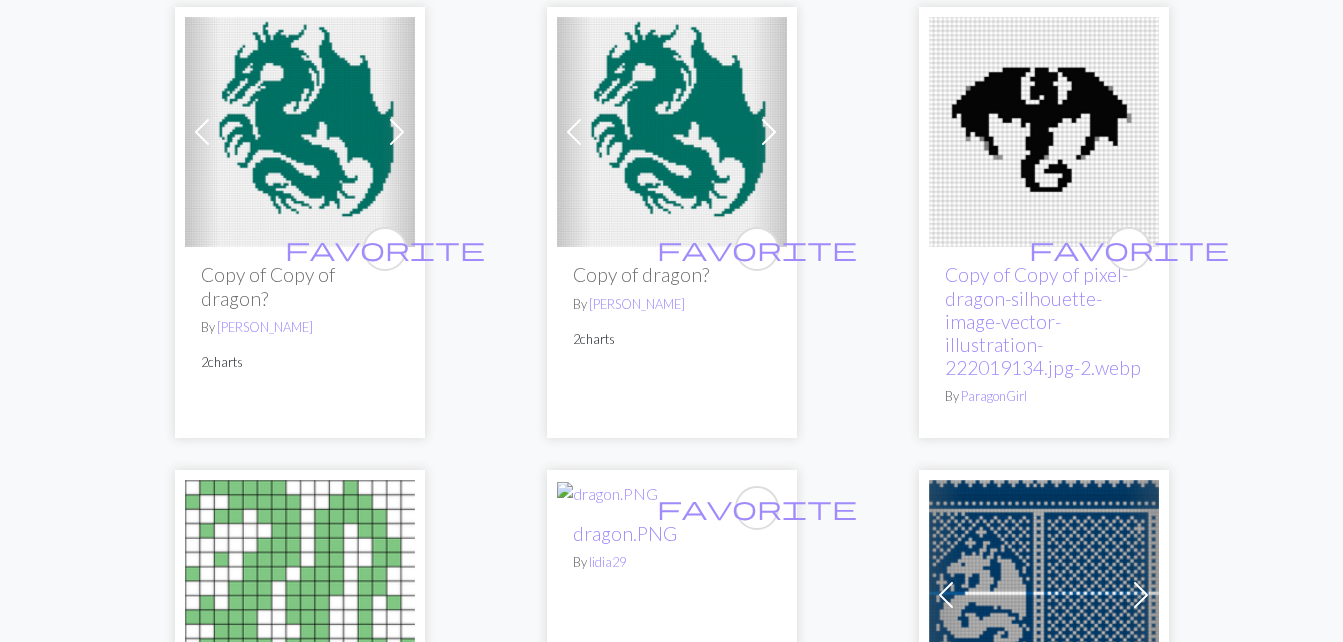 click at bounding box center (1044, 132) 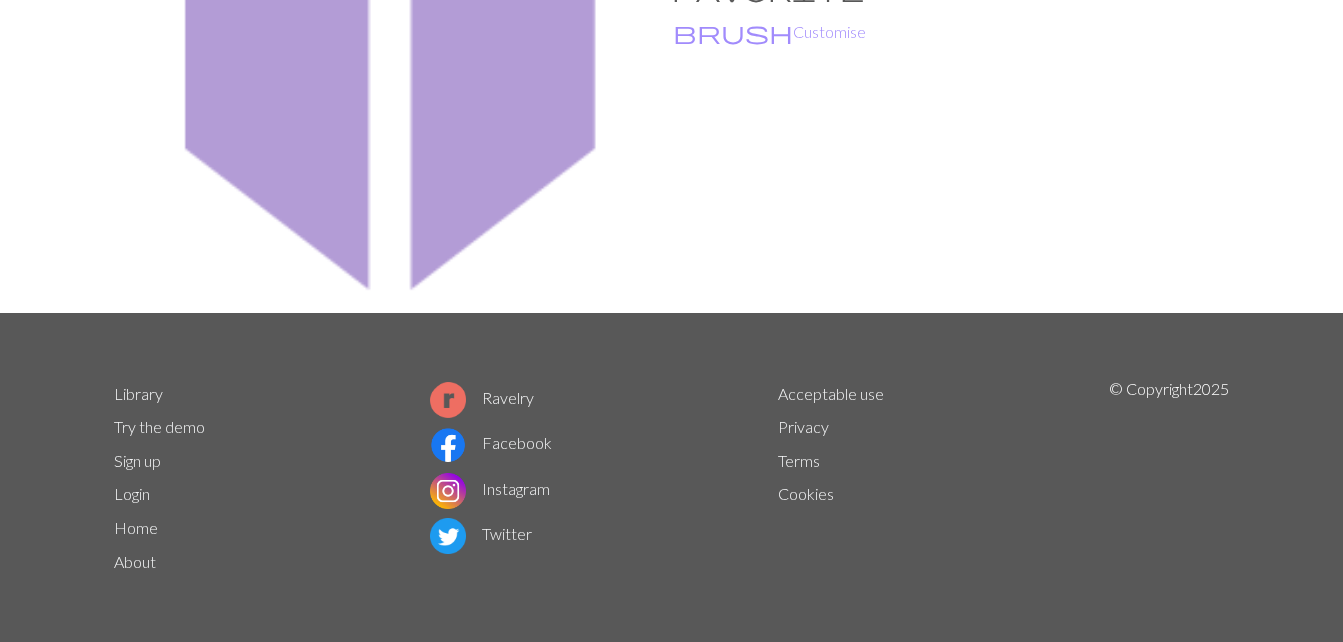 scroll, scrollTop: 0, scrollLeft: 0, axis: both 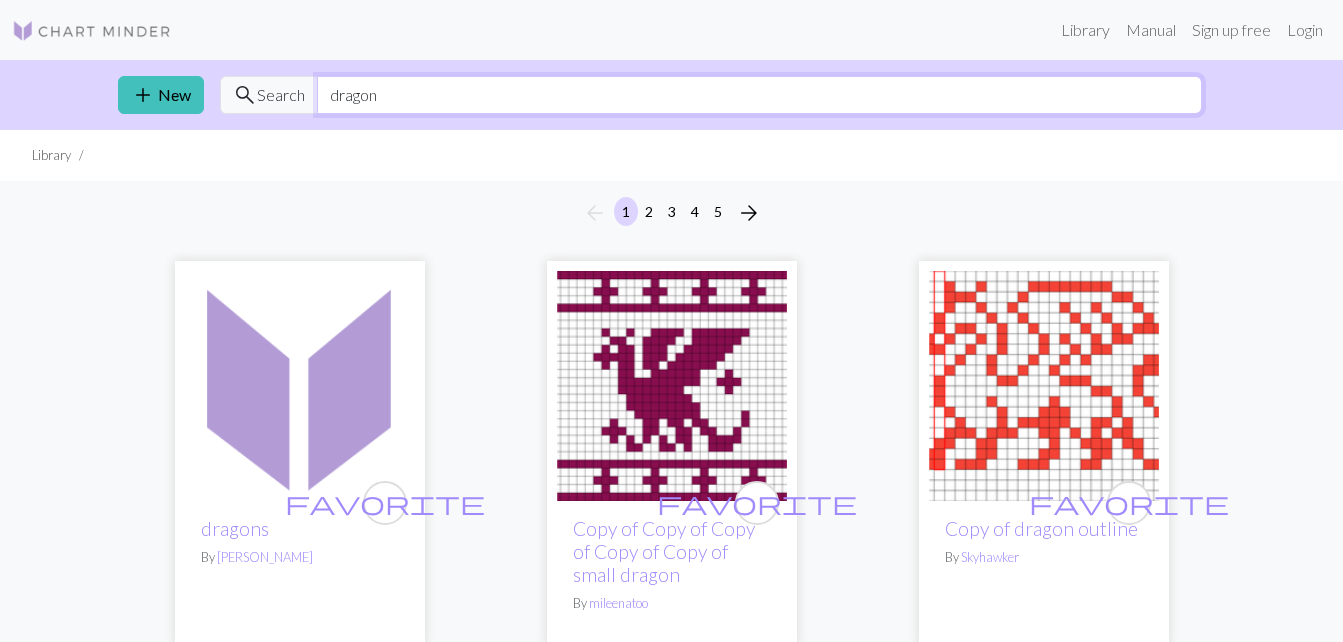 drag, startPoint x: 462, startPoint y: 87, endPoint x: 211, endPoint y: 84, distance: 251.01793 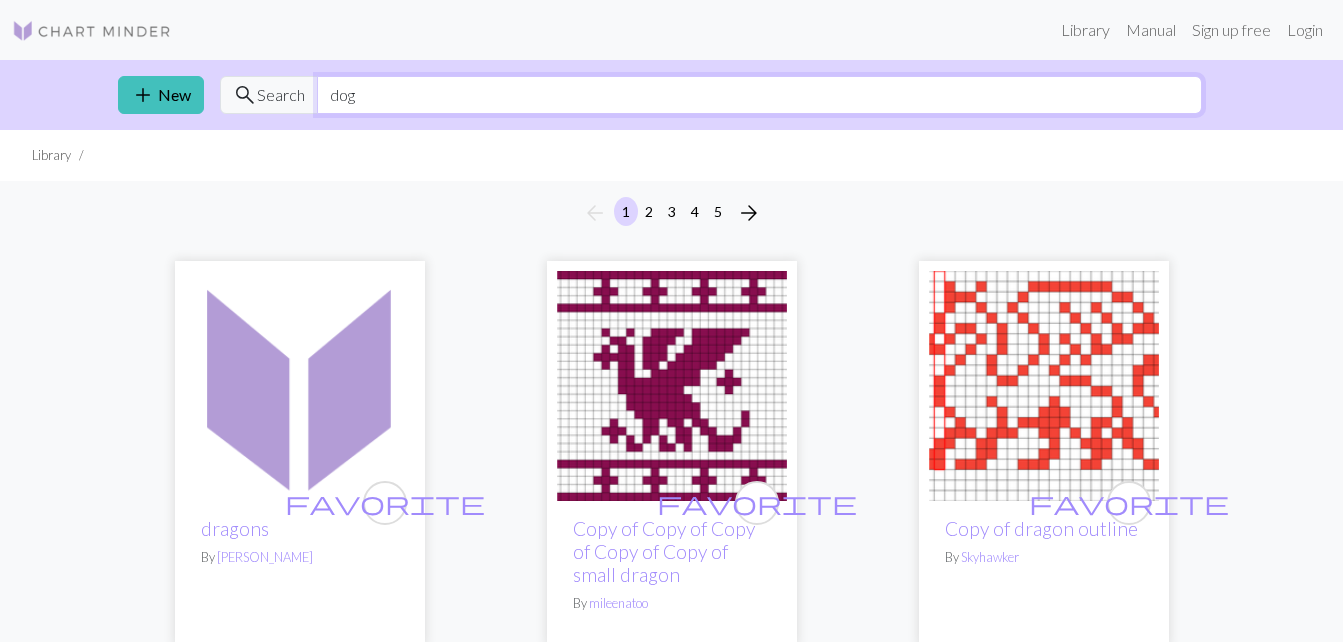 type on "dog" 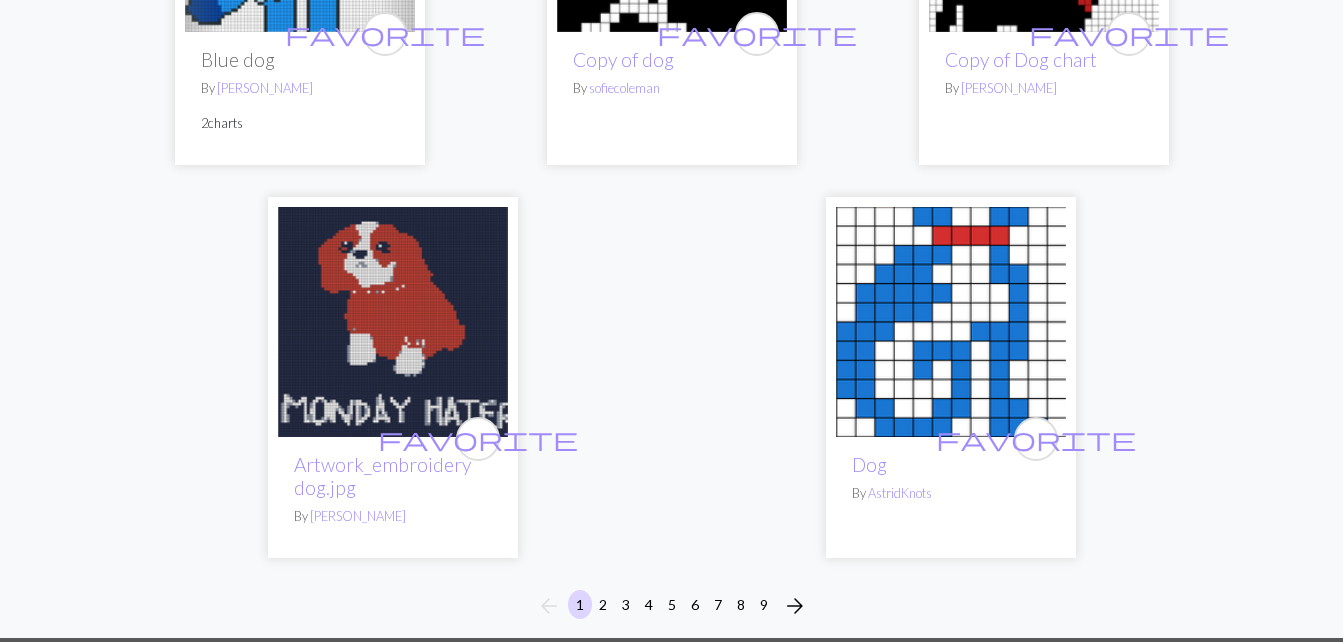 scroll, scrollTop: 6927, scrollLeft: 0, axis: vertical 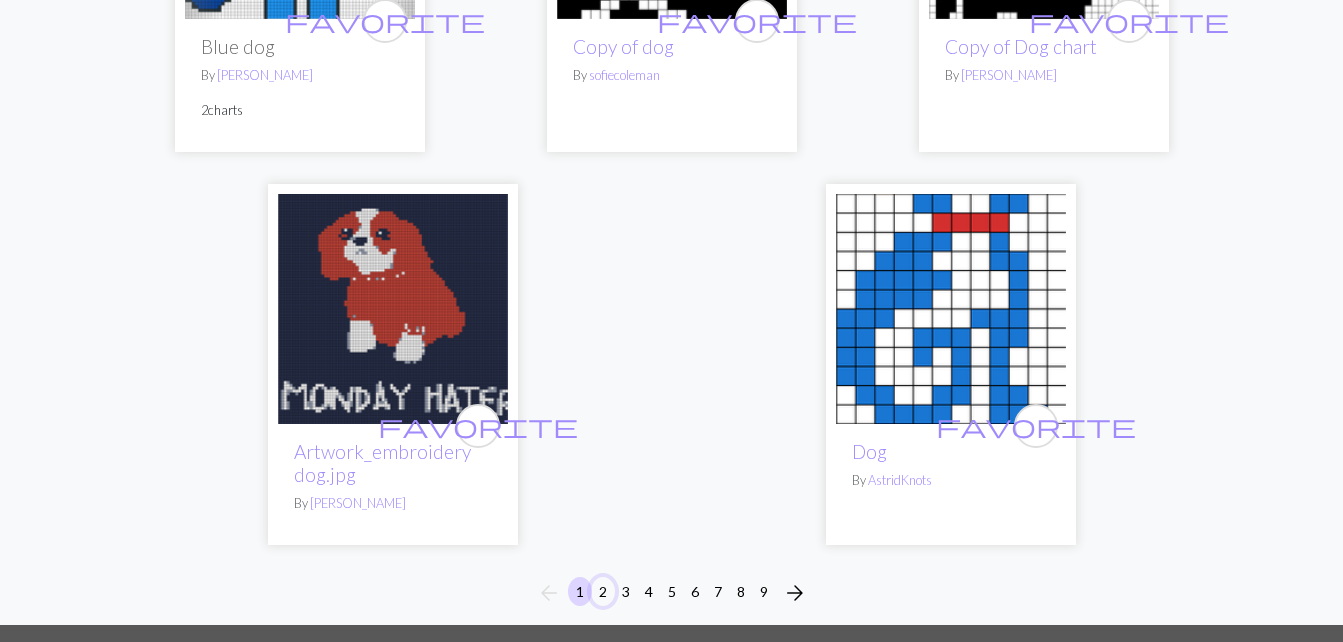 click on "2" at bounding box center [603, 591] 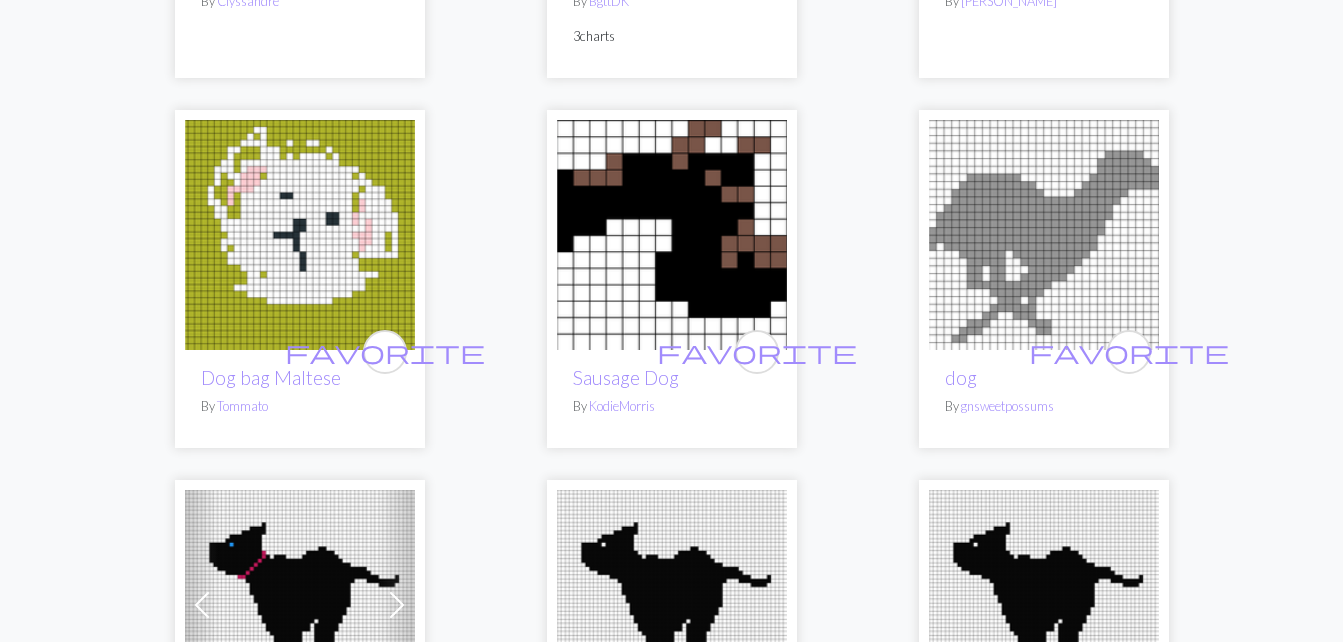 scroll, scrollTop: 3516, scrollLeft: 0, axis: vertical 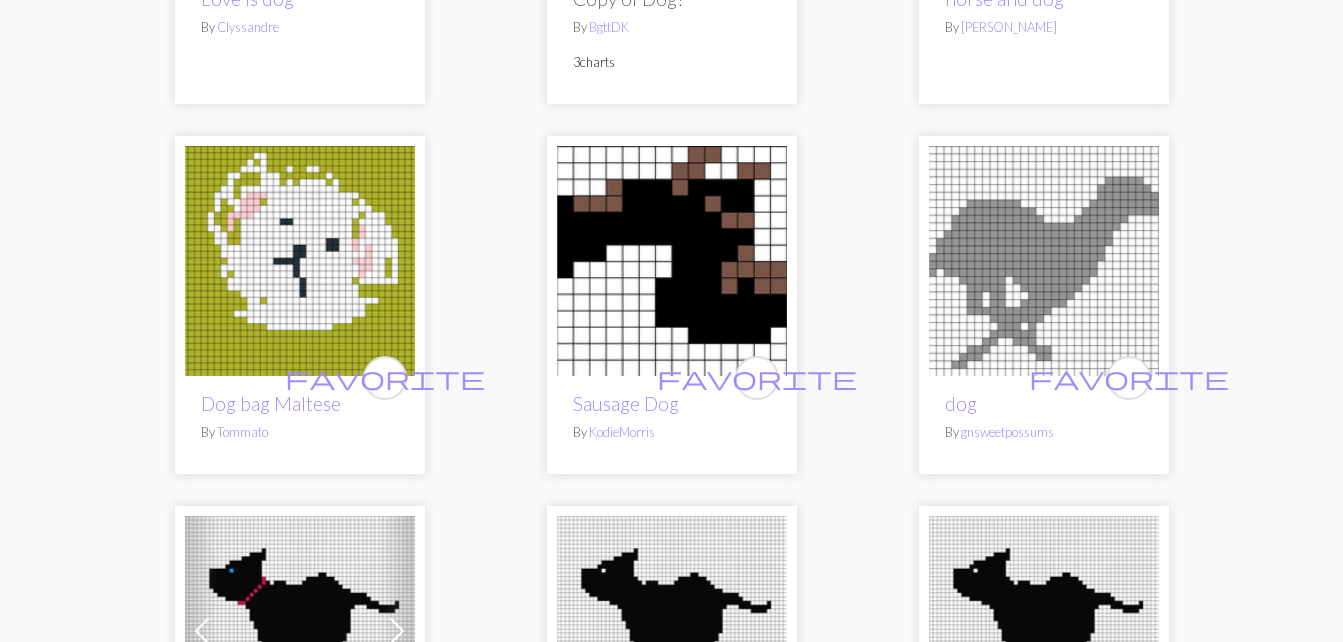 click at bounding box center [672, 631] 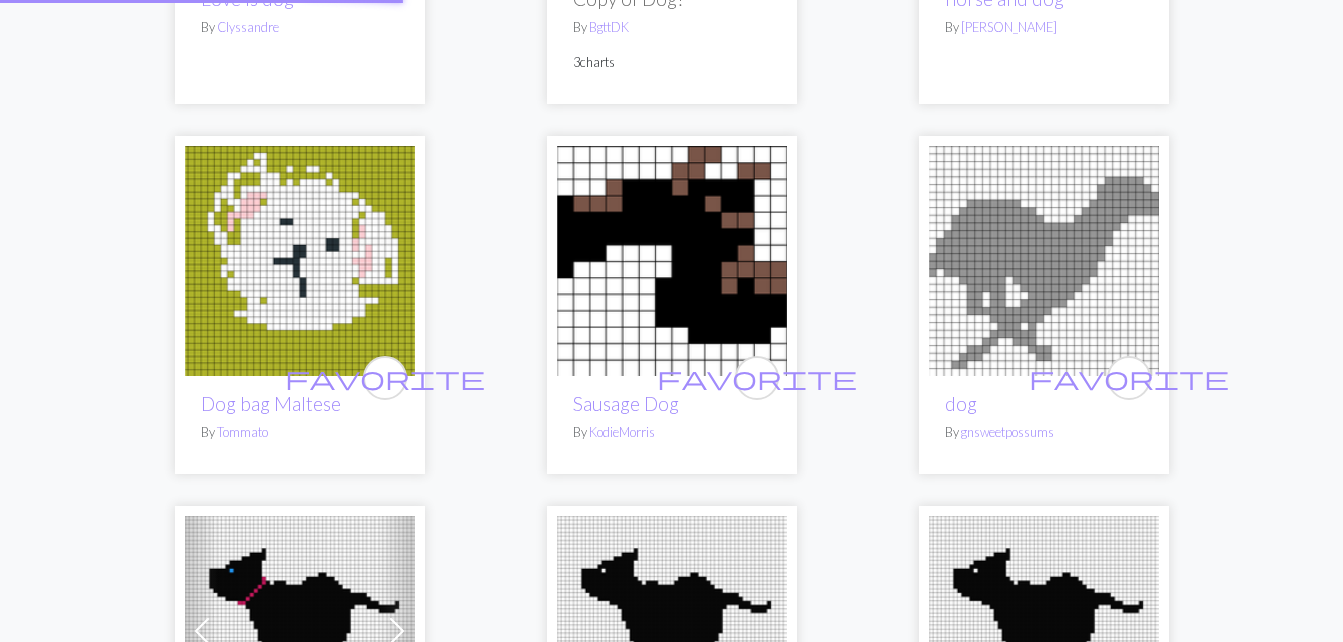 scroll, scrollTop: 0, scrollLeft: 0, axis: both 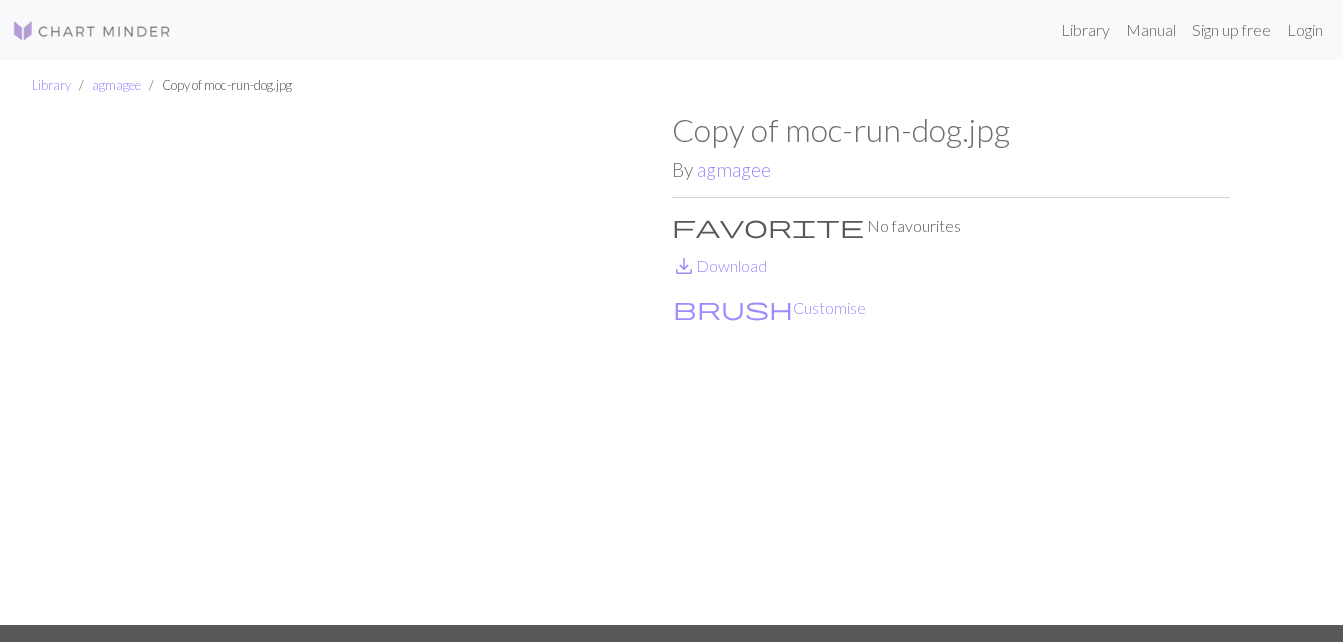 click at bounding box center [393, 368] 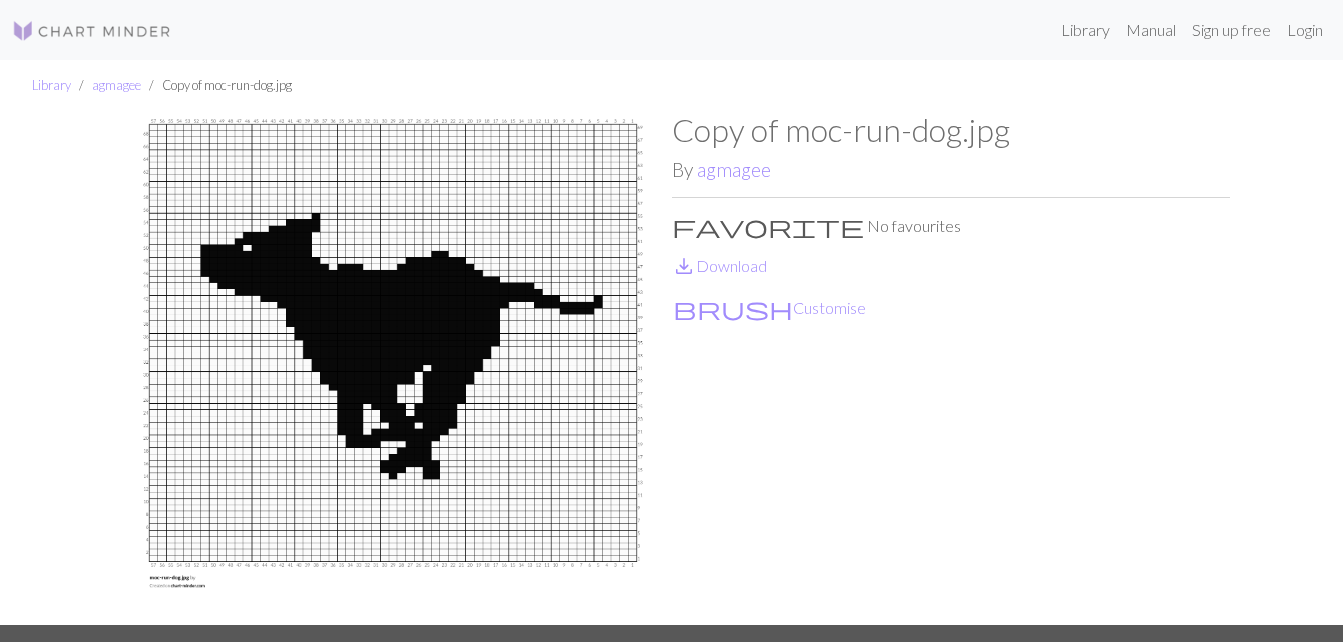 click at bounding box center [393, 368] 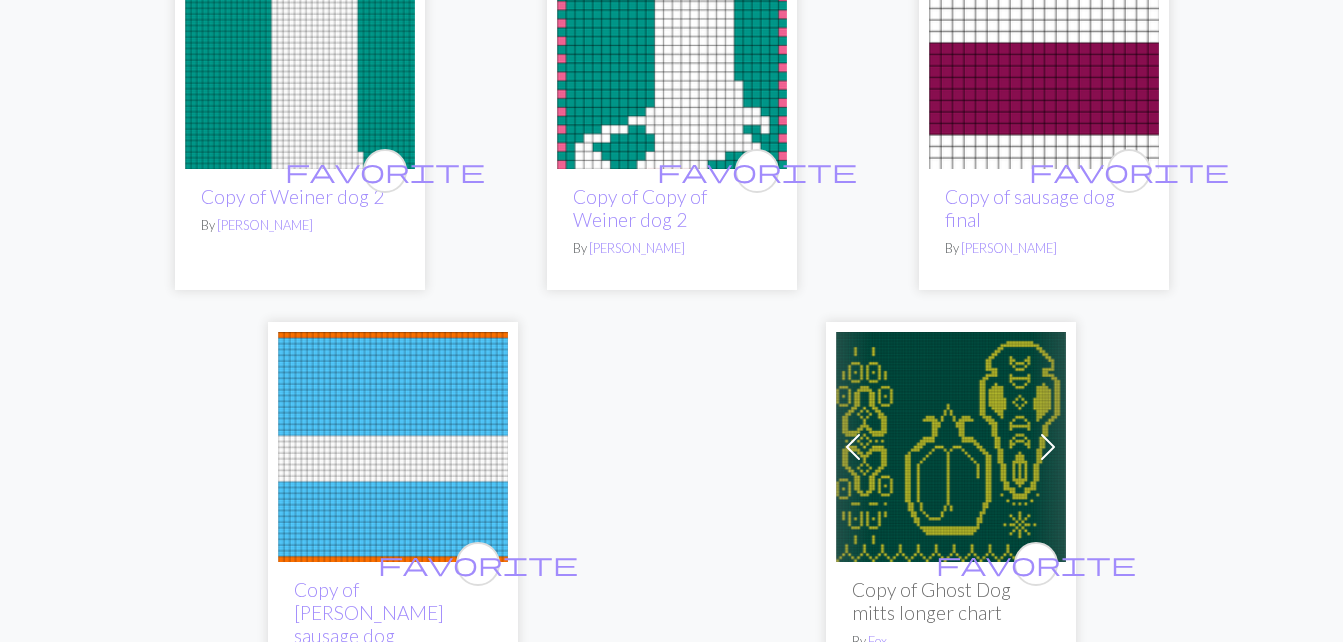 scroll, scrollTop: 0, scrollLeft: 0, axis: both 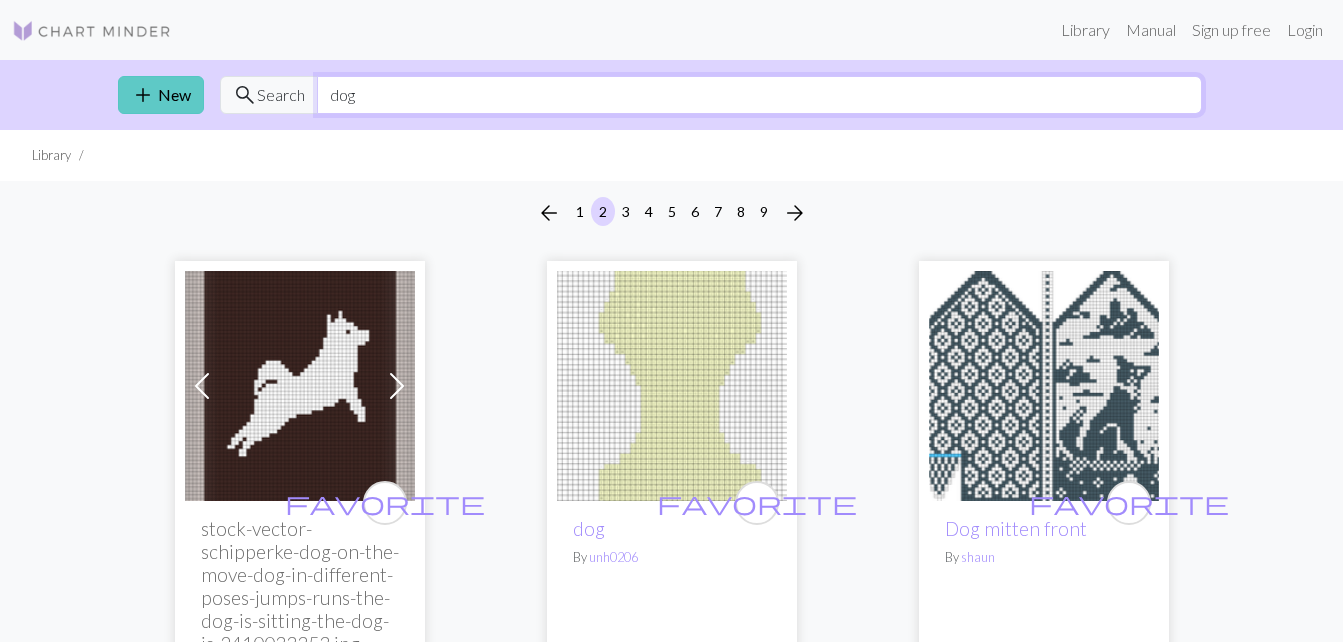 drag, startPoint x: 496, startPoint y: 110, endPoint x: 179, endPoint y: 76, distance: 318.8181 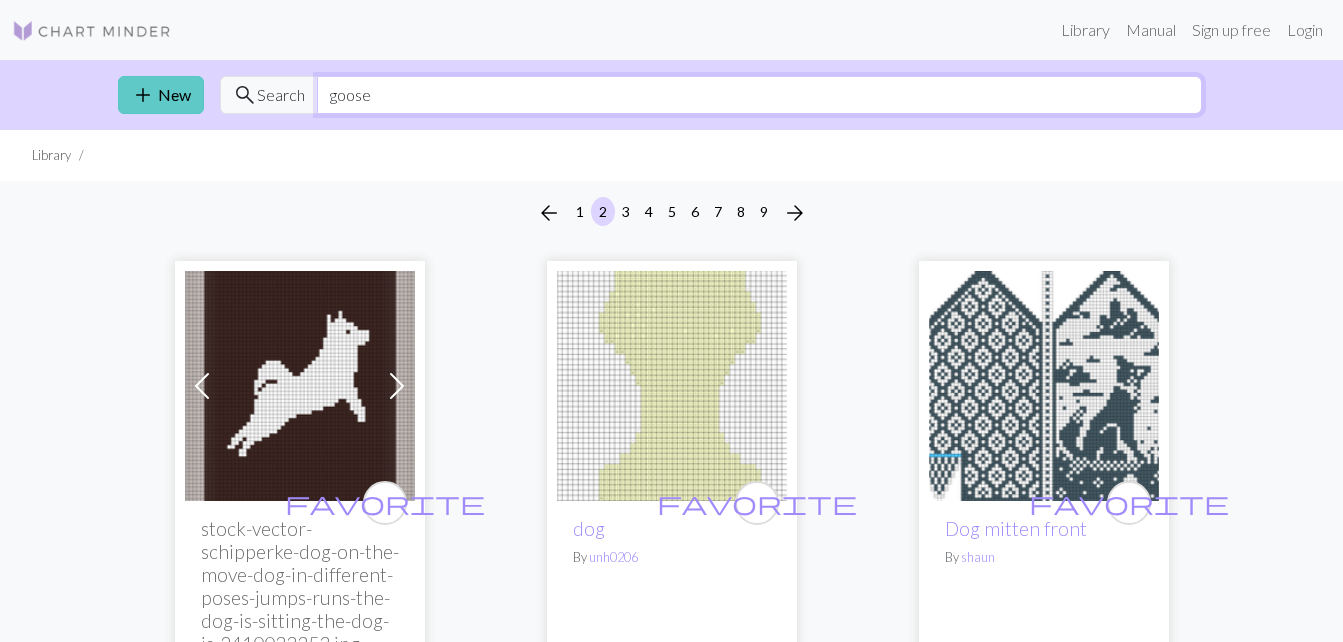 type on "goose" 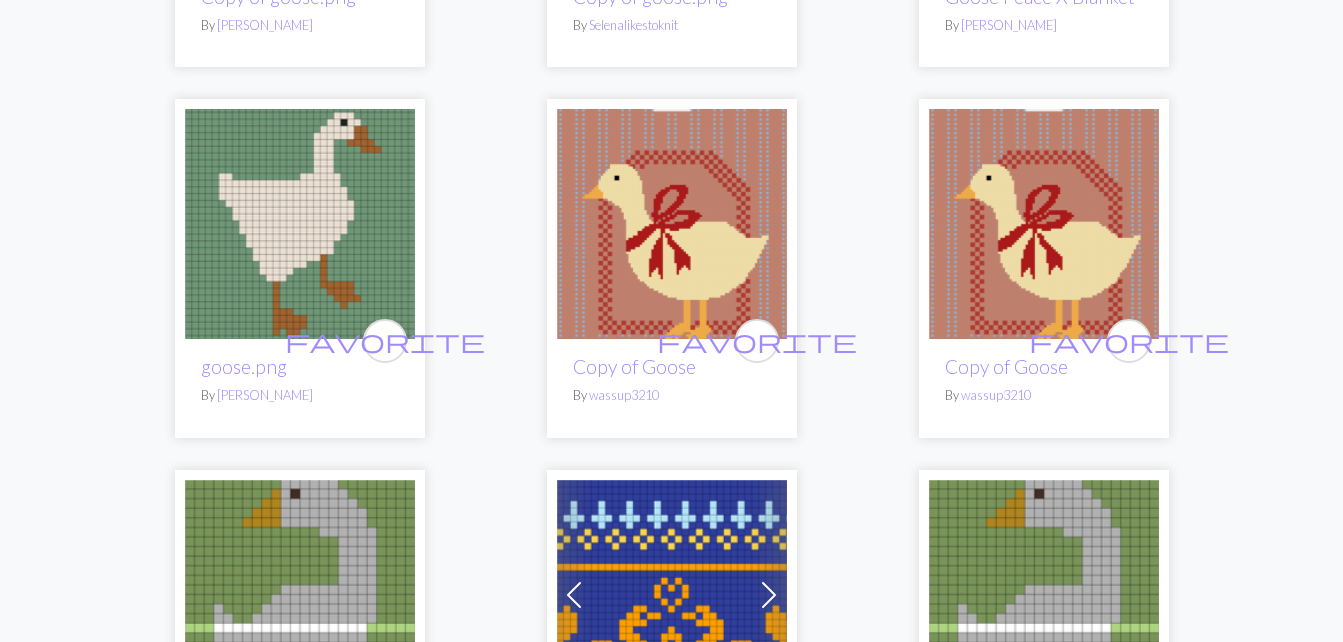 scroll, scrollTop: 596, scrollLeft: 0, axis: vertical 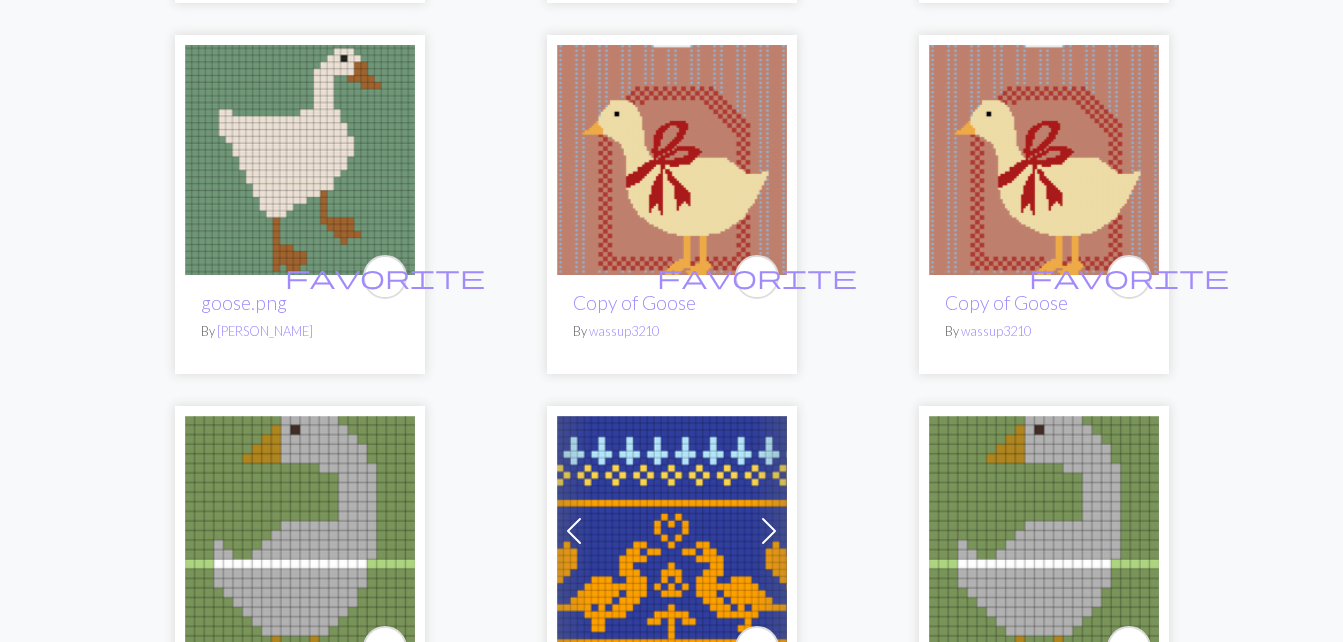 click at bounding box center [300, 160] 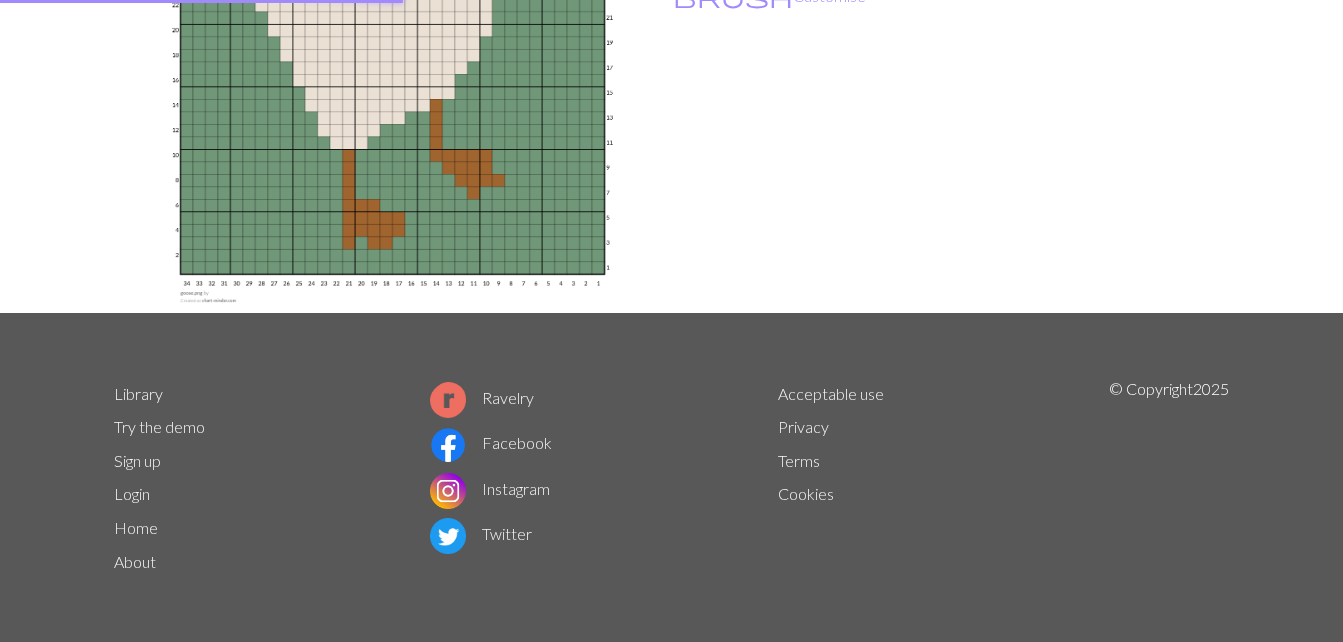 scroll, scrollTop: 0, scrollLeft: 0, axis: both 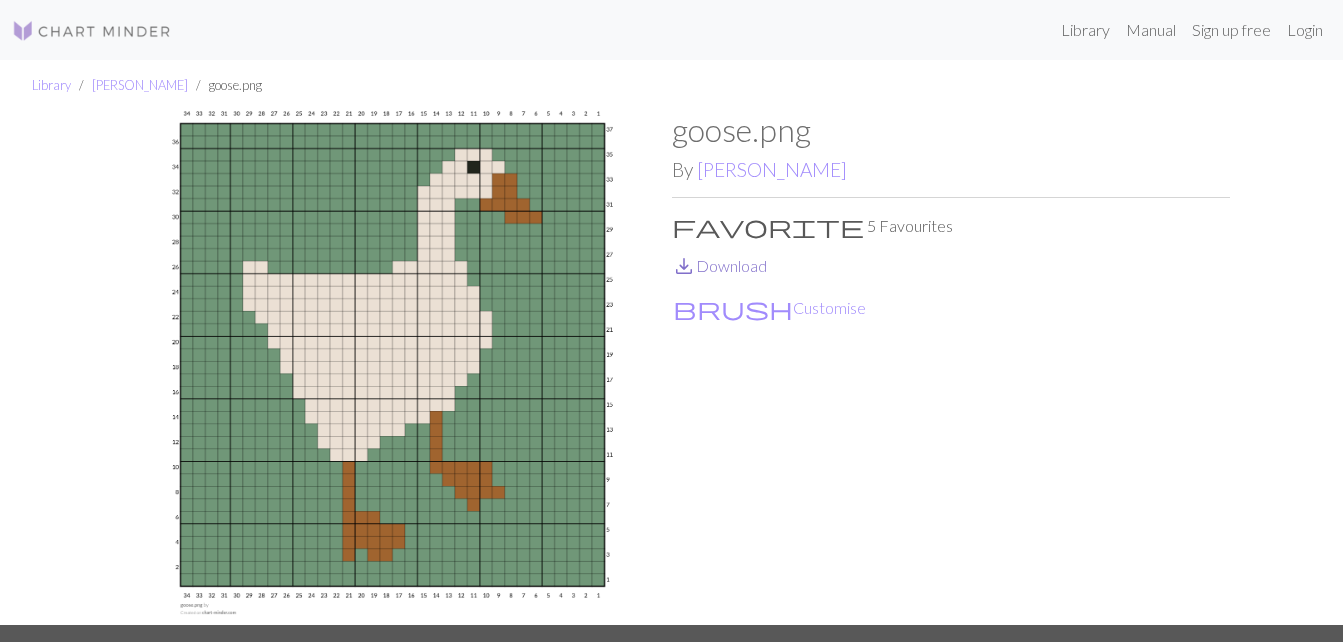 click on "save_alt  Download" at bounding box center [719, 265] 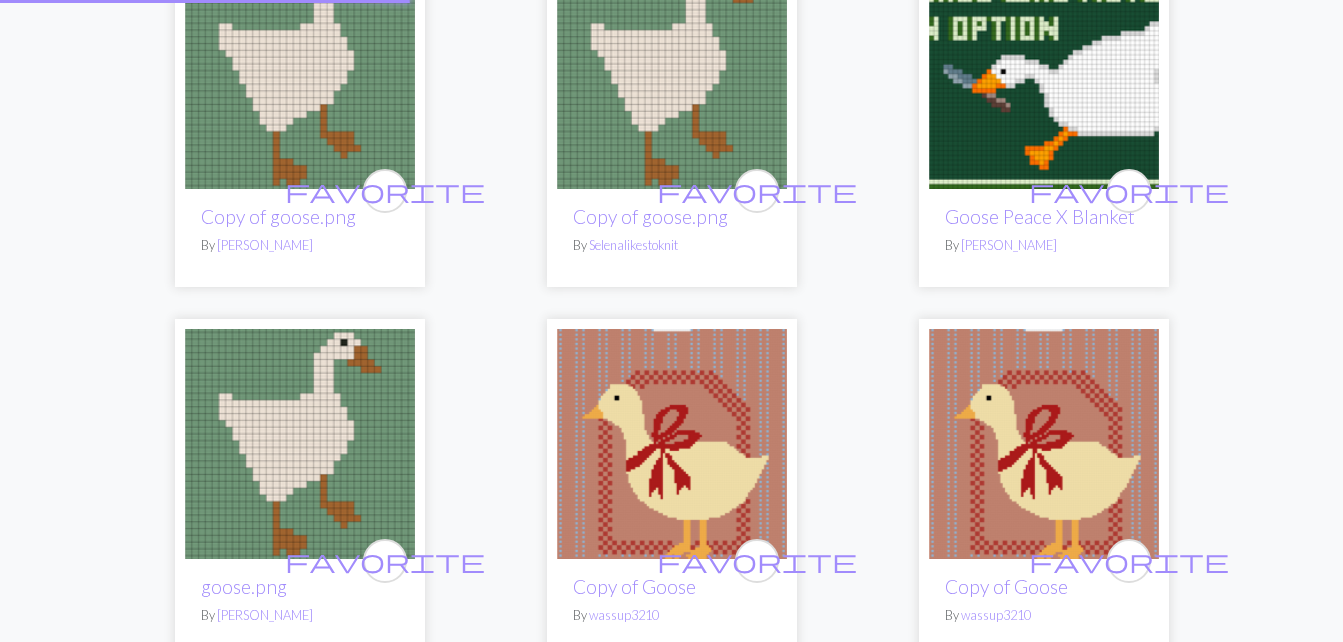 scroll, scrollTop: 0, scrollLeft: 0, axis: both 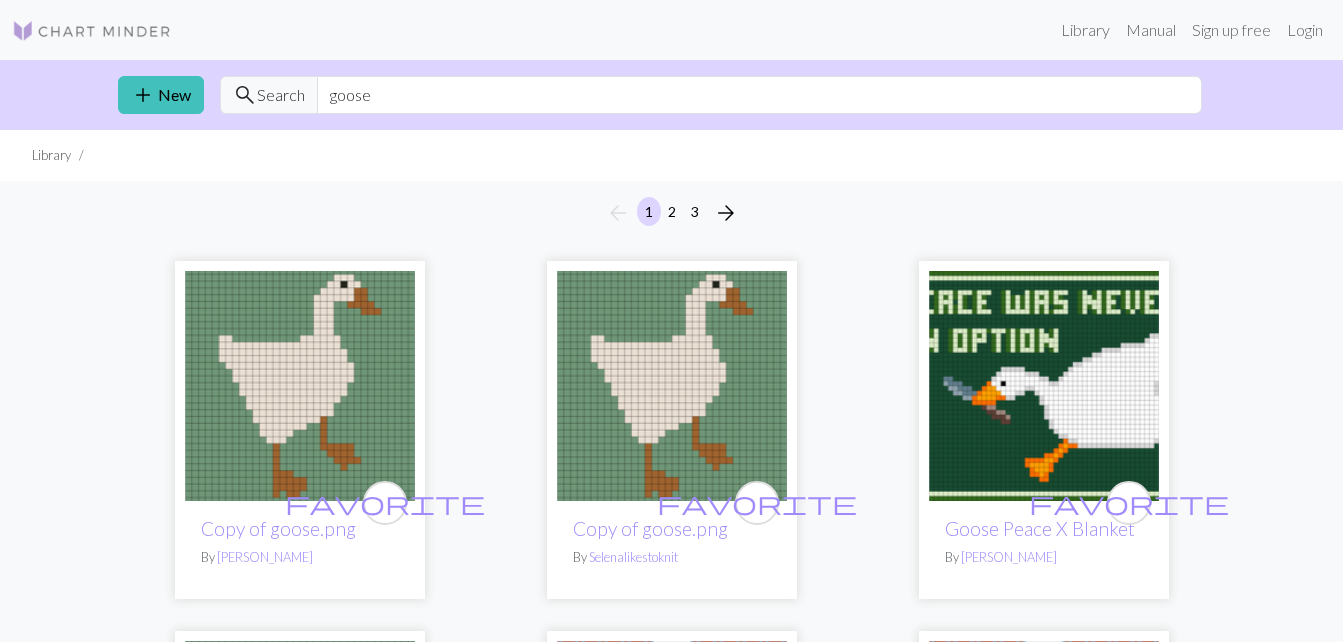 drag, startPoint x: 1333, startPoint y: 60, endPoint x: 1358, endPoint y: 54, distance: 25.70992 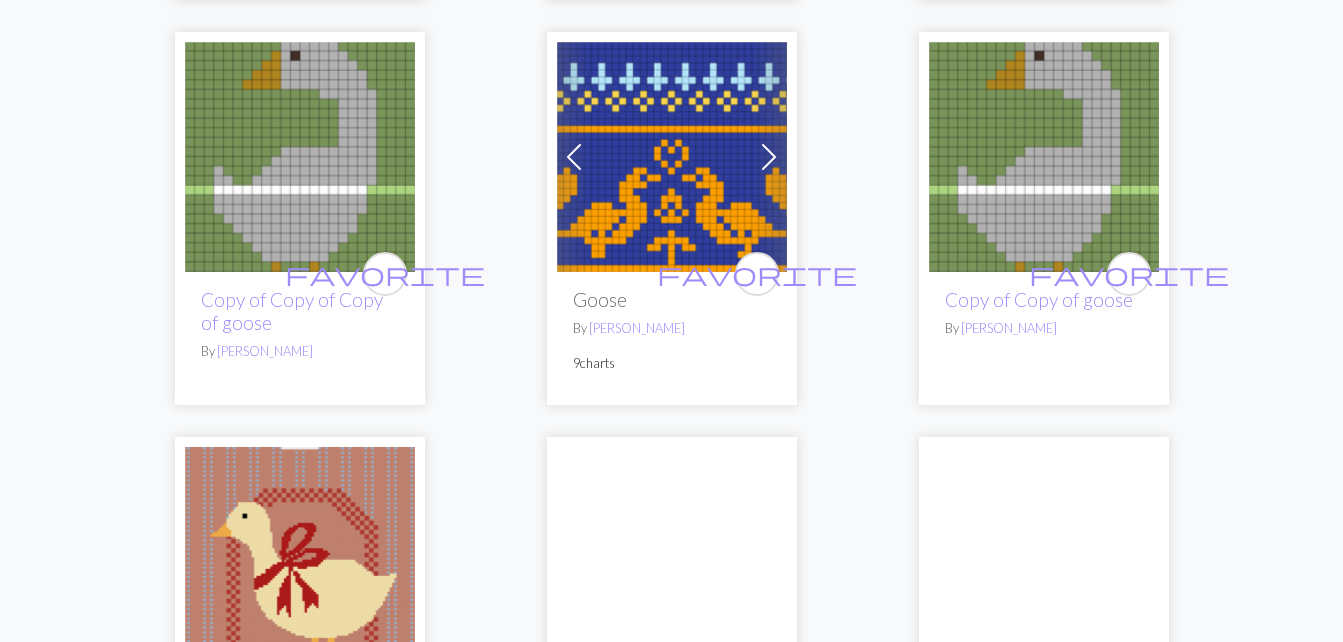 scroll, scrollTop: 983, scrollLeft: 0, axis: vertical 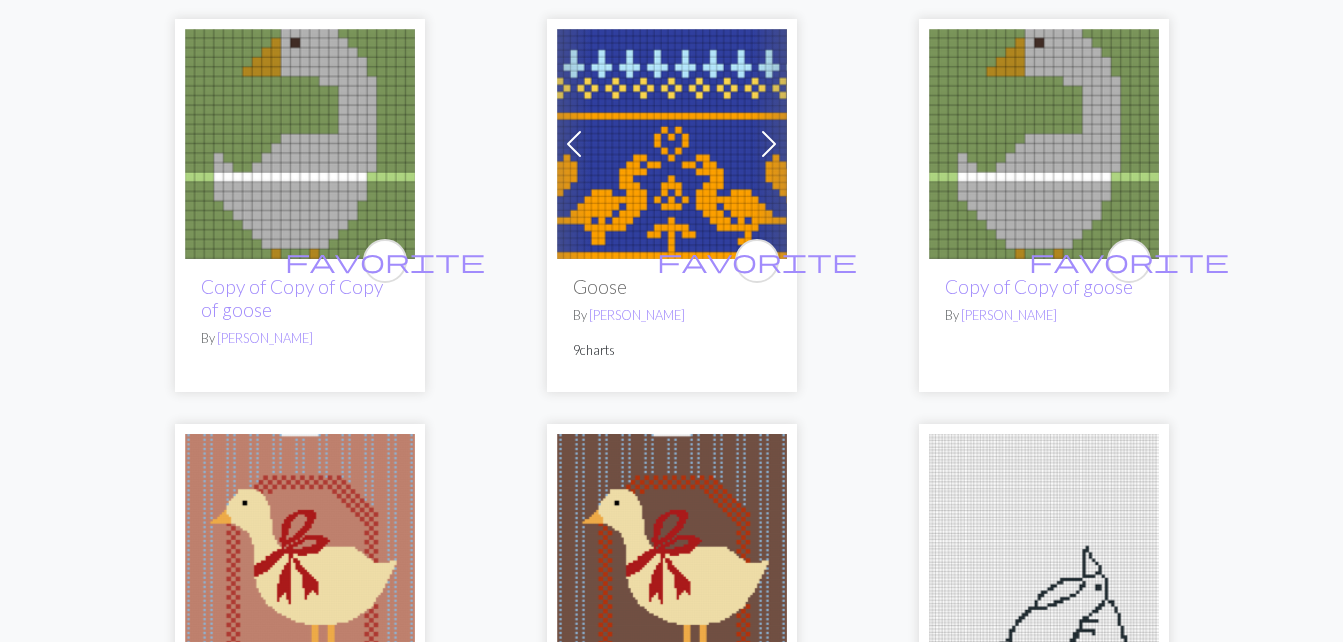 click at bounding box center [672, 144] 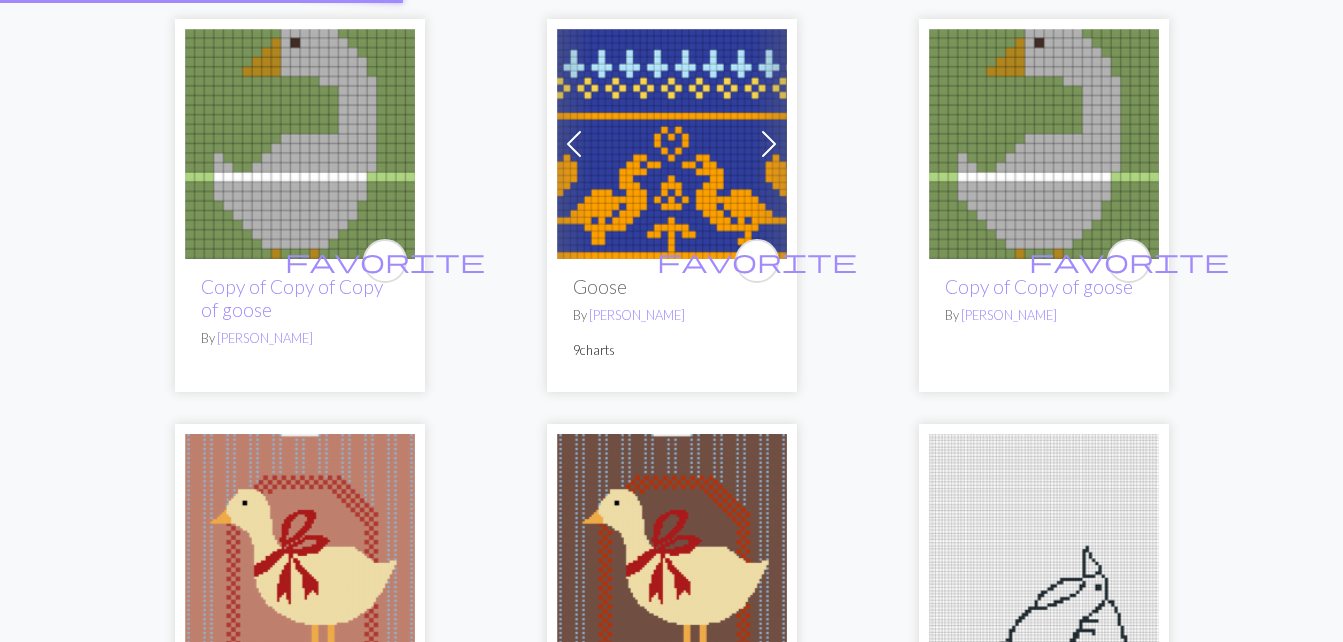 scroll, scrollTop: 0, scrollLeft: 0, axis: both 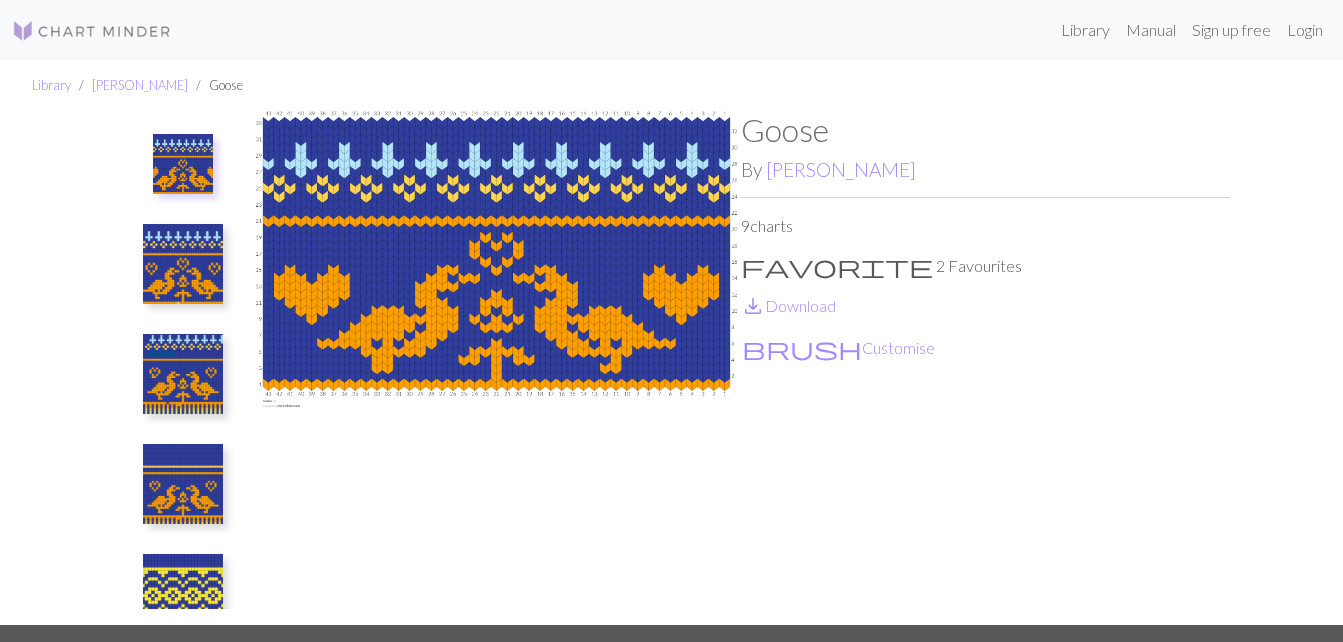 click at bounding box center [183, 374] 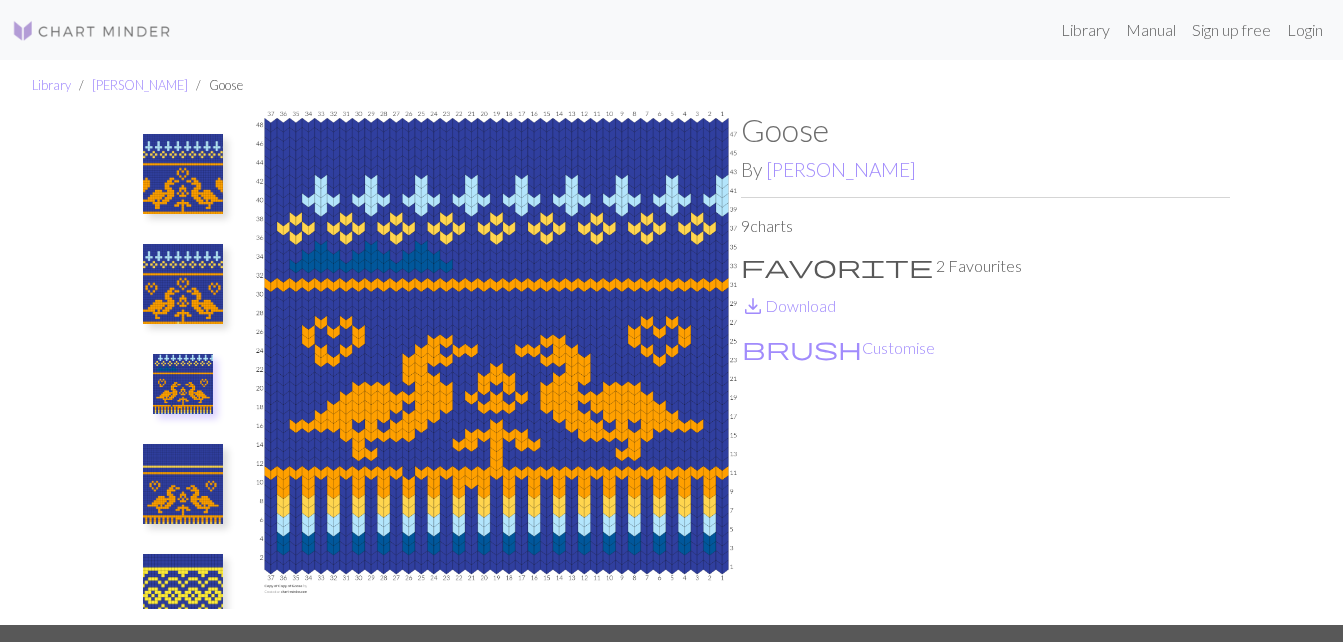 click at bounding box center (183, 284) 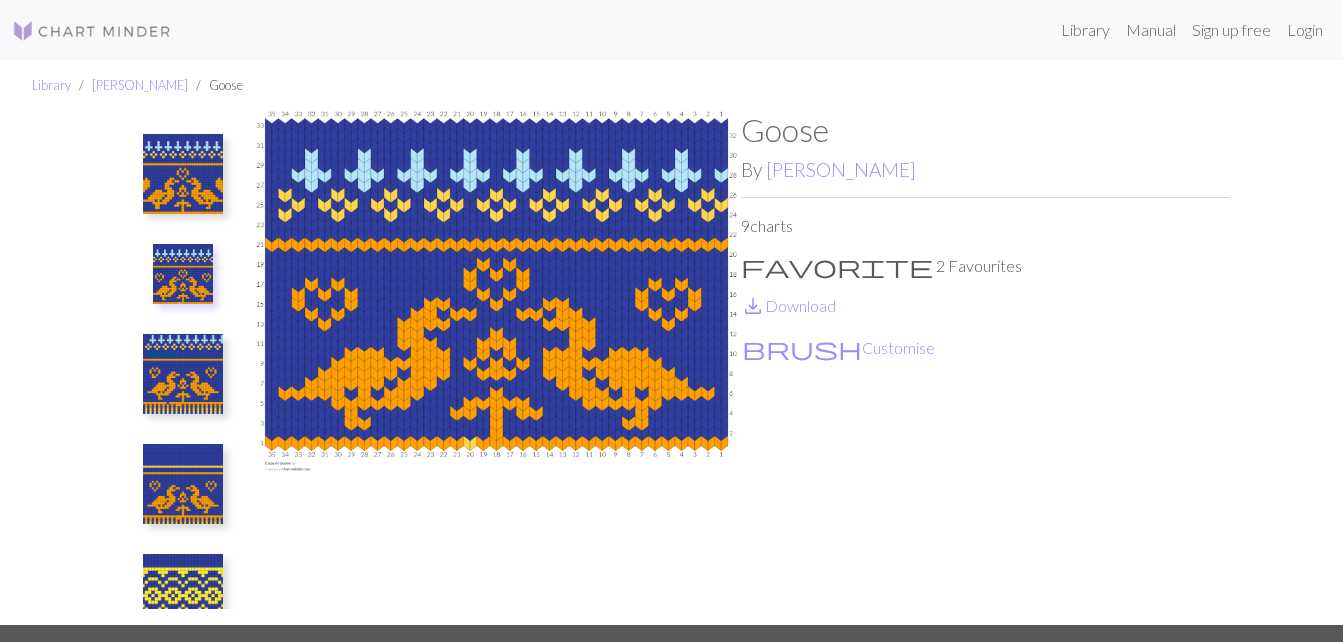 click on "save_alt  Download" at bounding box center [985, 306] 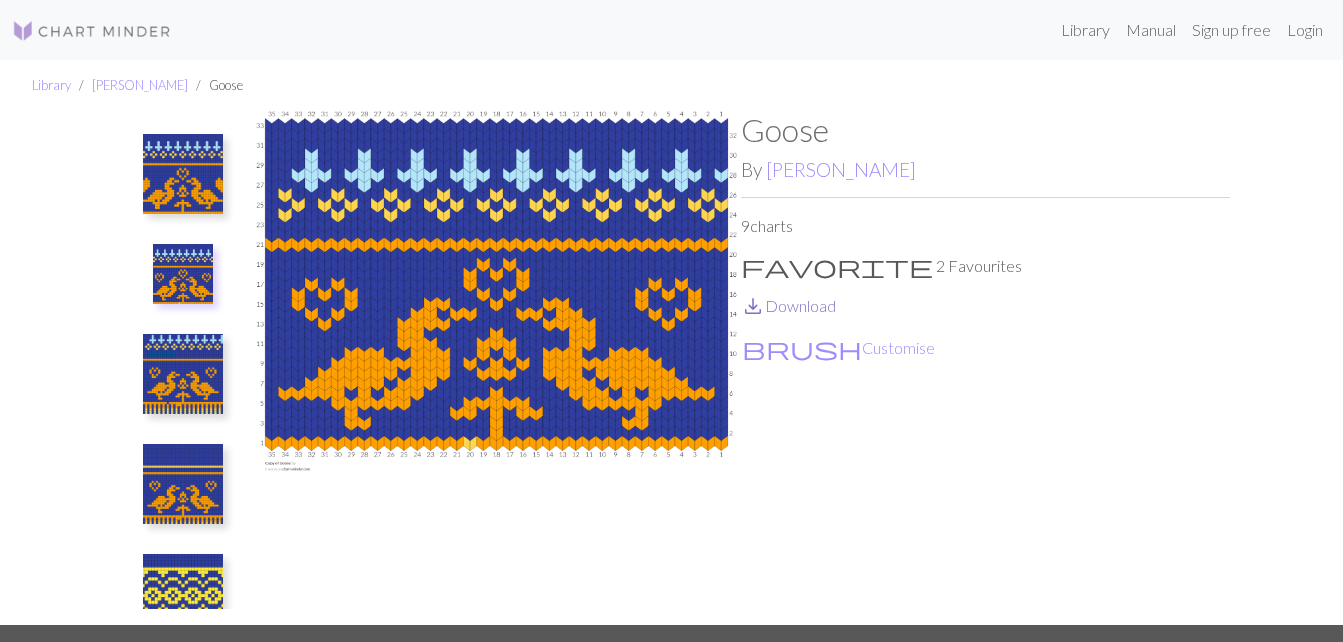 click on "save_alt  Download" at bounding box center (788, 305) 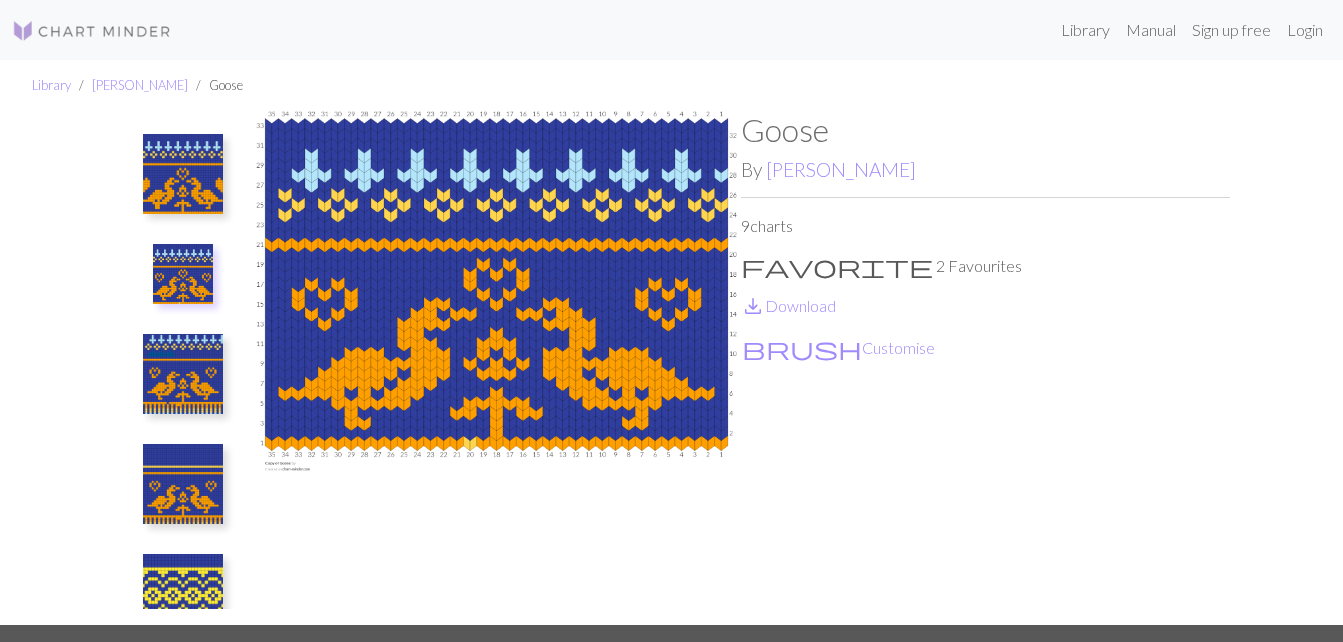 click at bounding box center [183, 374] 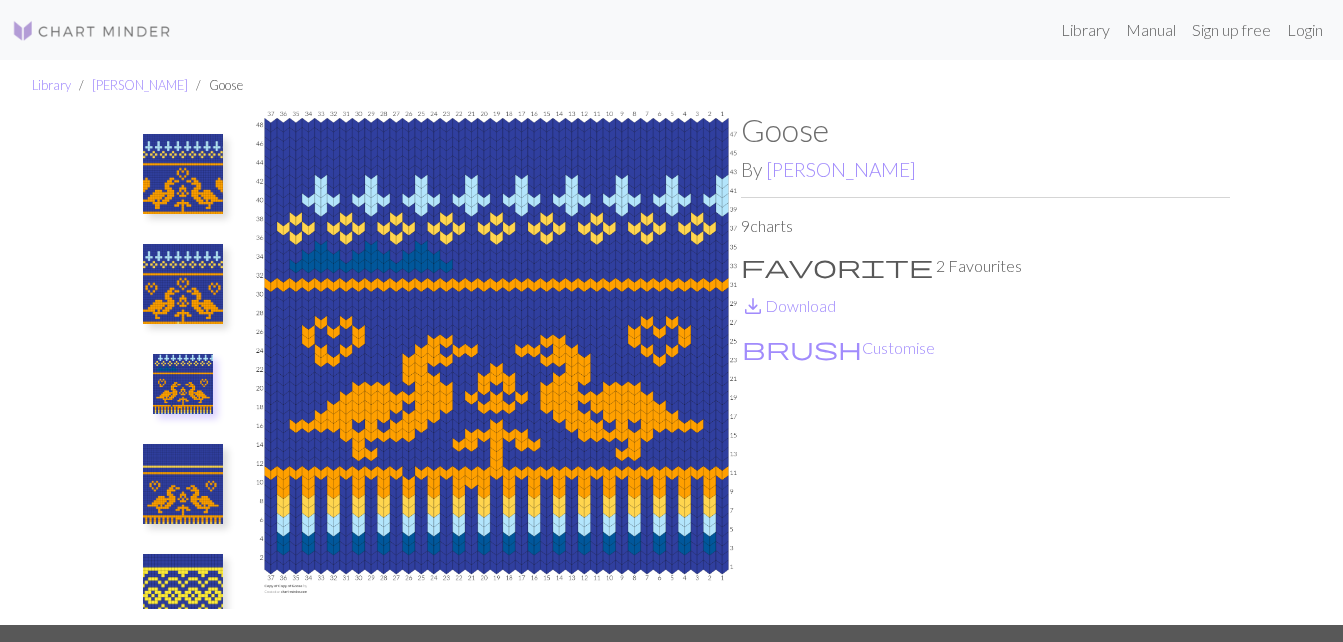 click at bounding box center [183, 484] 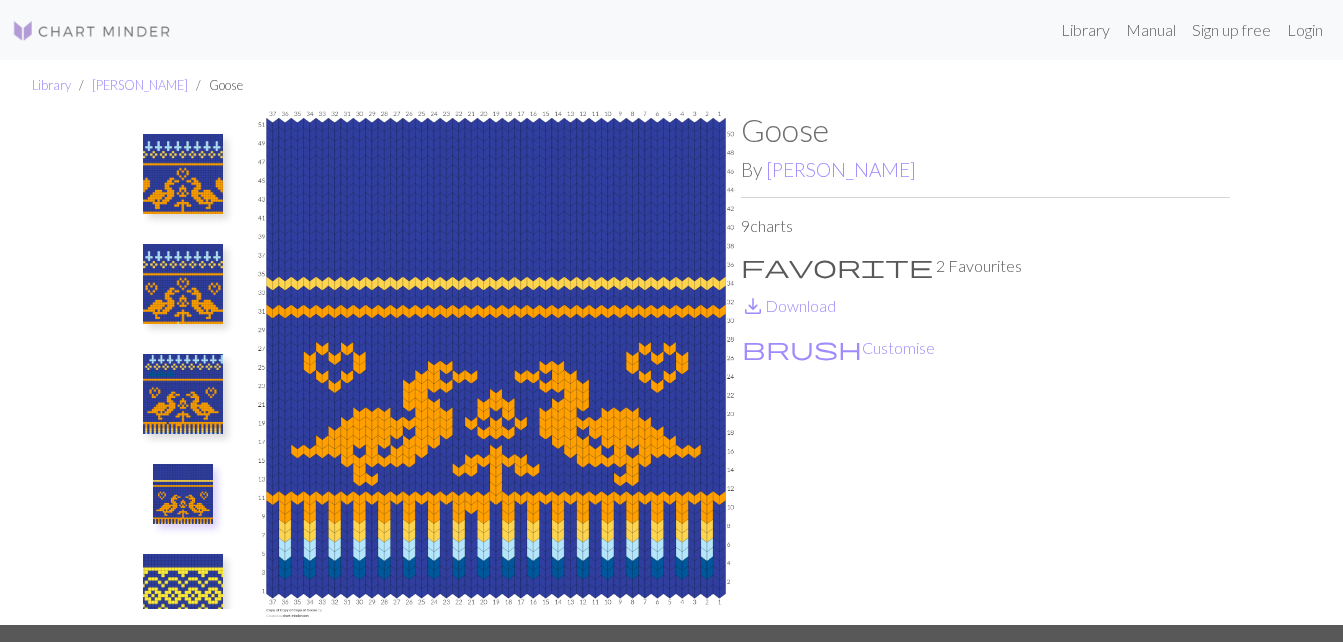 click at bounding box center [183, 284] 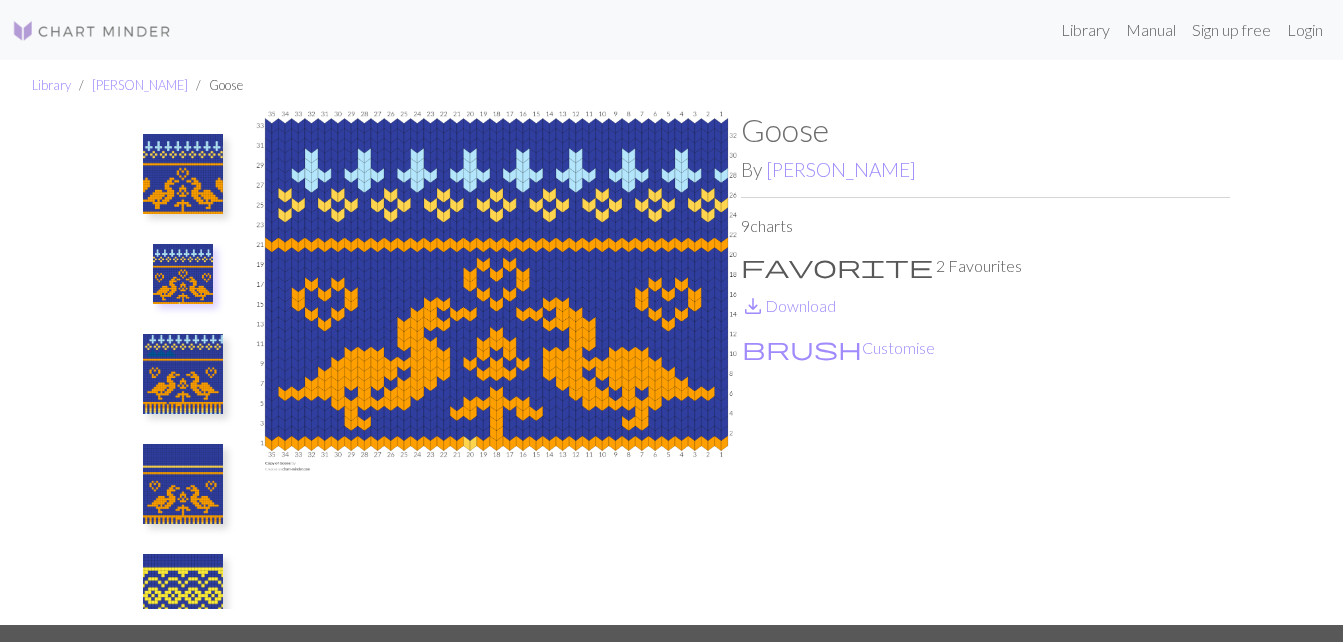 click at bounding box center [183, 374] 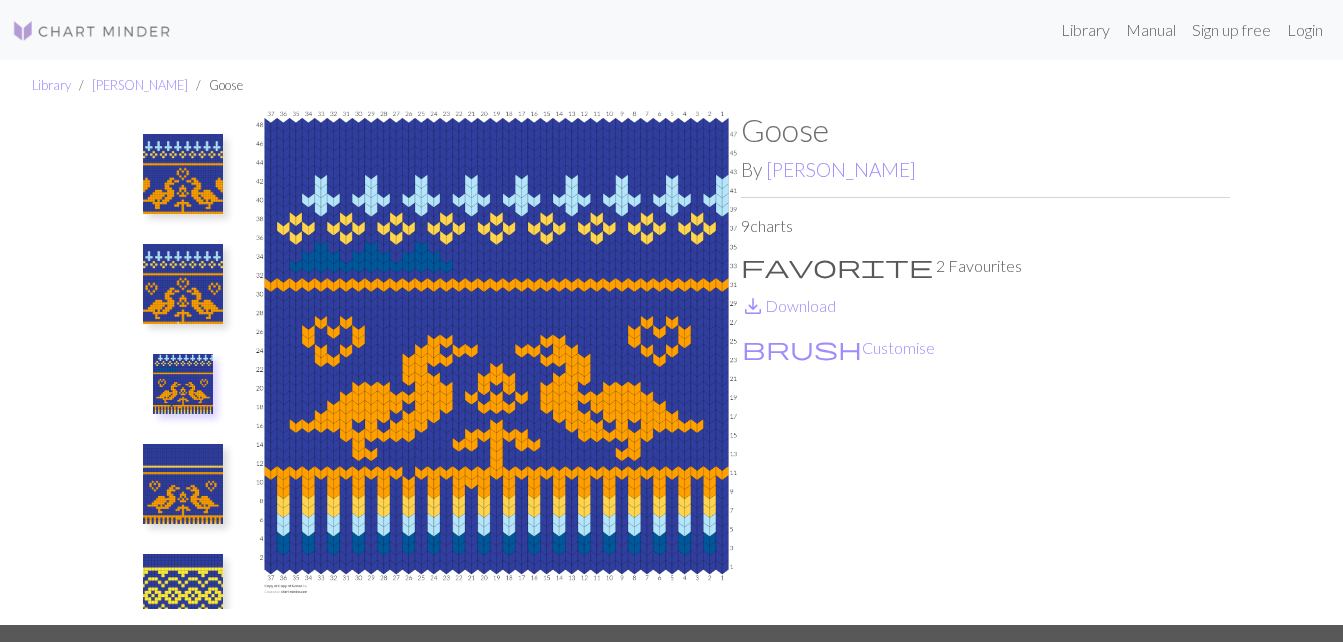 click at bounding box center (183, 484) 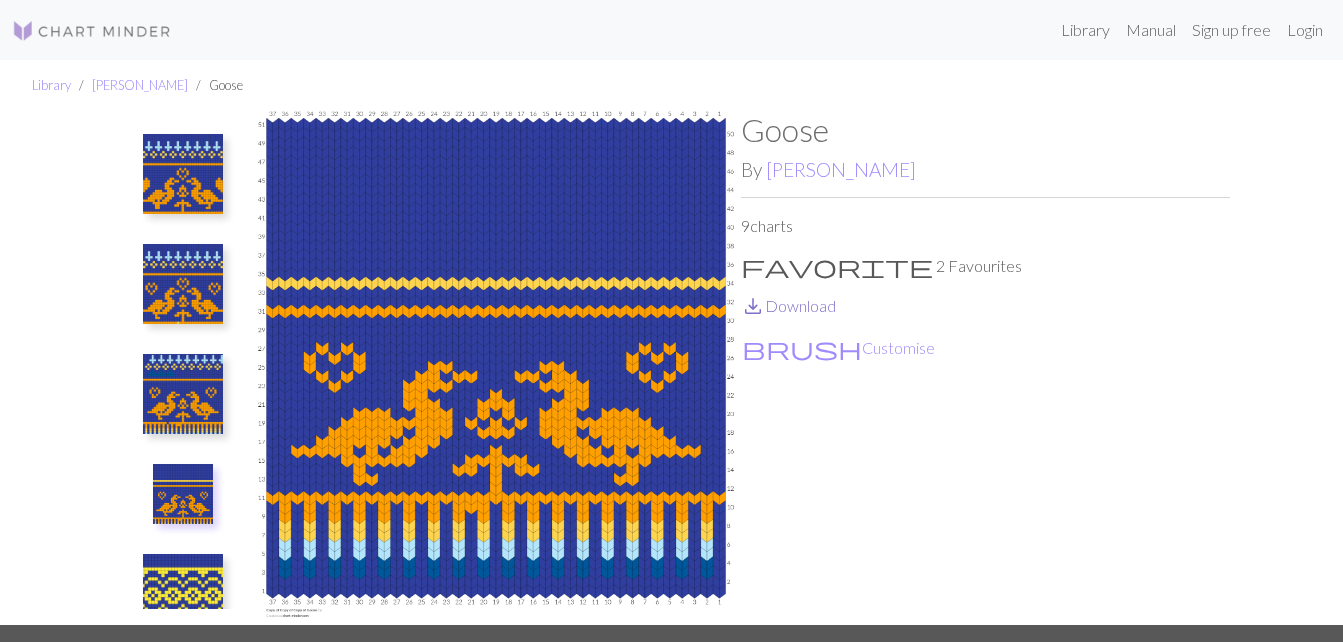 click on "save_alt  Download" at bounding box center [788, 305] 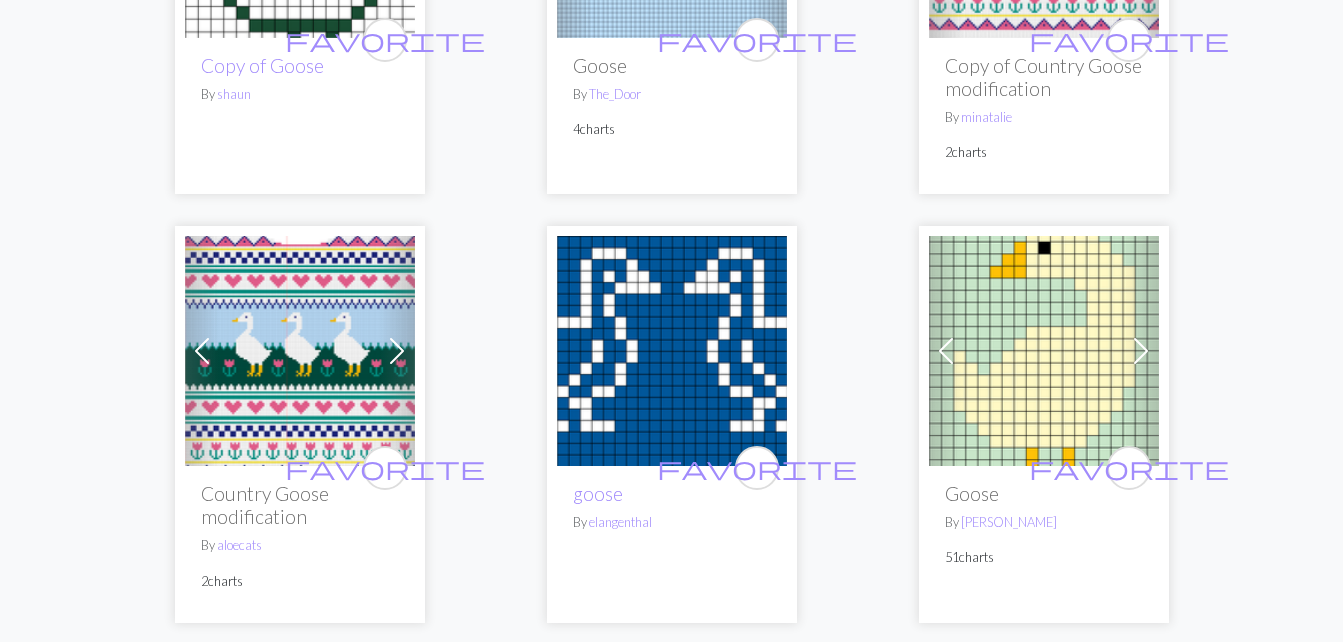 scroll, scrollTop: 4516, scrollLeft: 0, axis: vertical 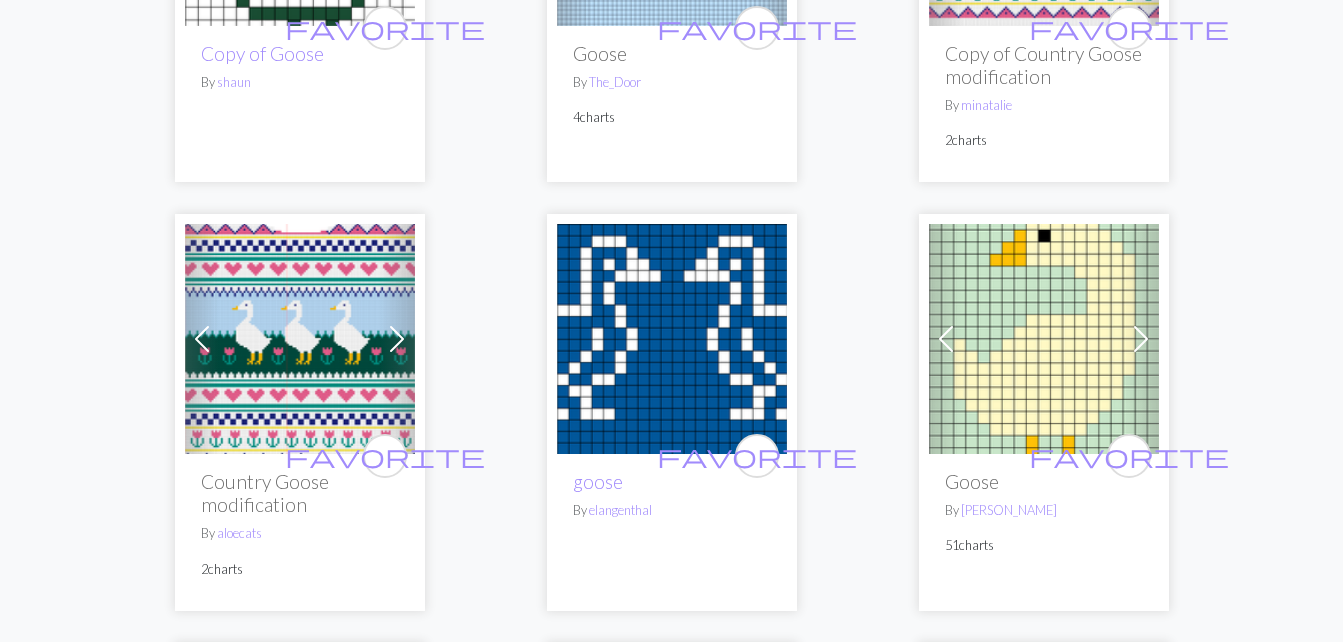 click at bounding box center (1044, 339) 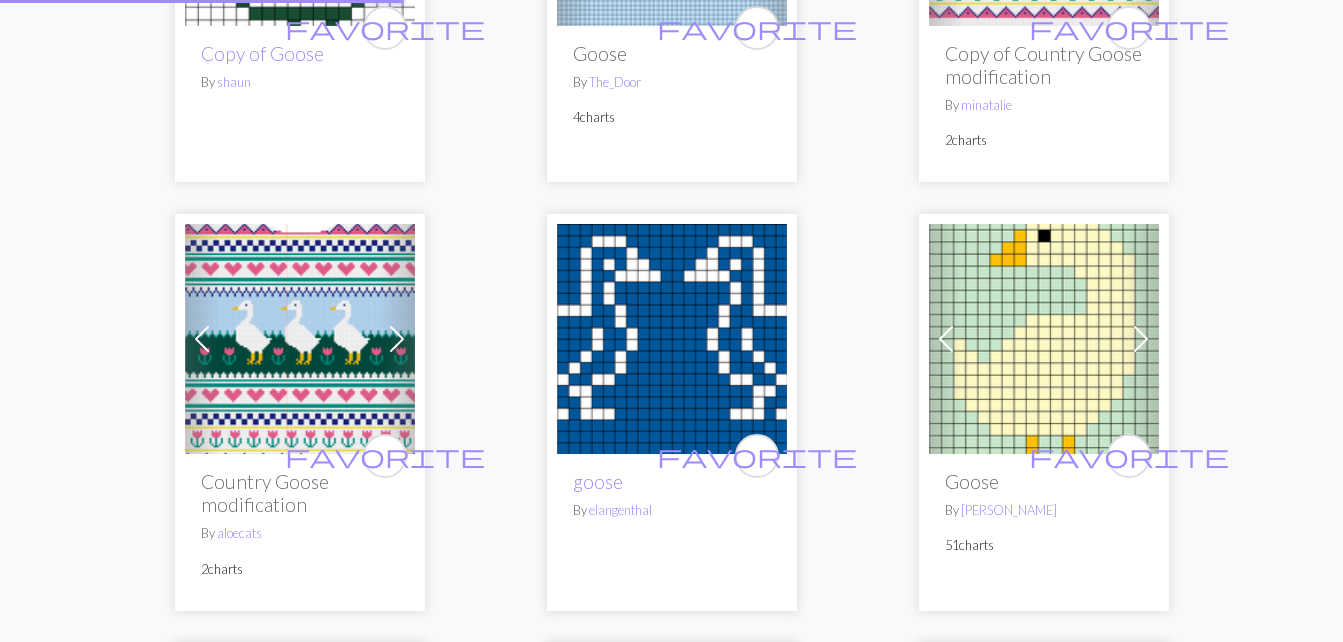 scroll, scrollTop: 0, scrollLeft: 0, axis: both 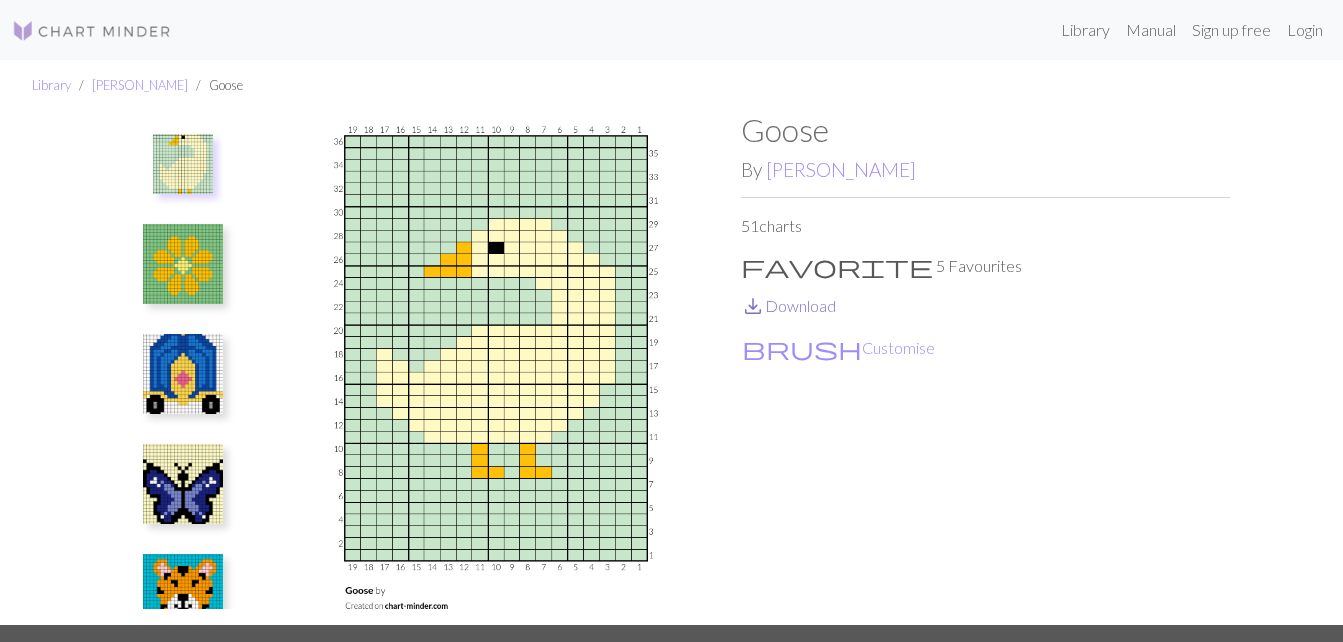 click on "save_alt  Download" at bounding box center [788, 305] 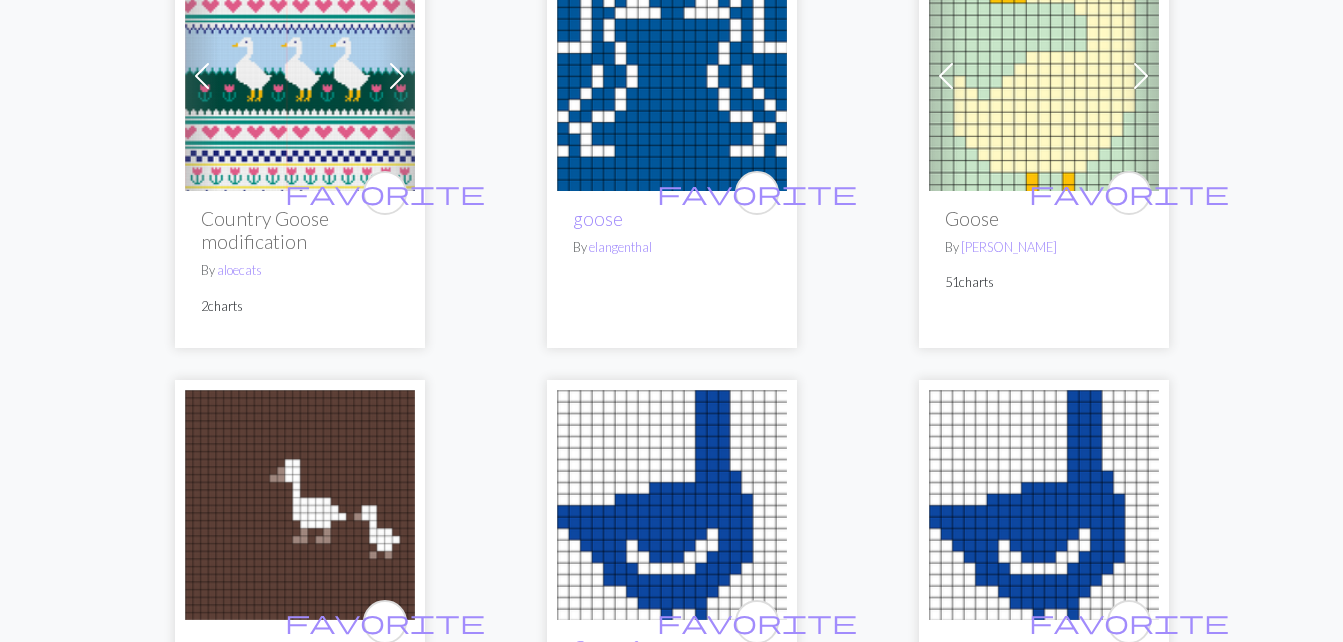 scroll, scrollTop: 4767, scrollLeft: 0, axis: vertical 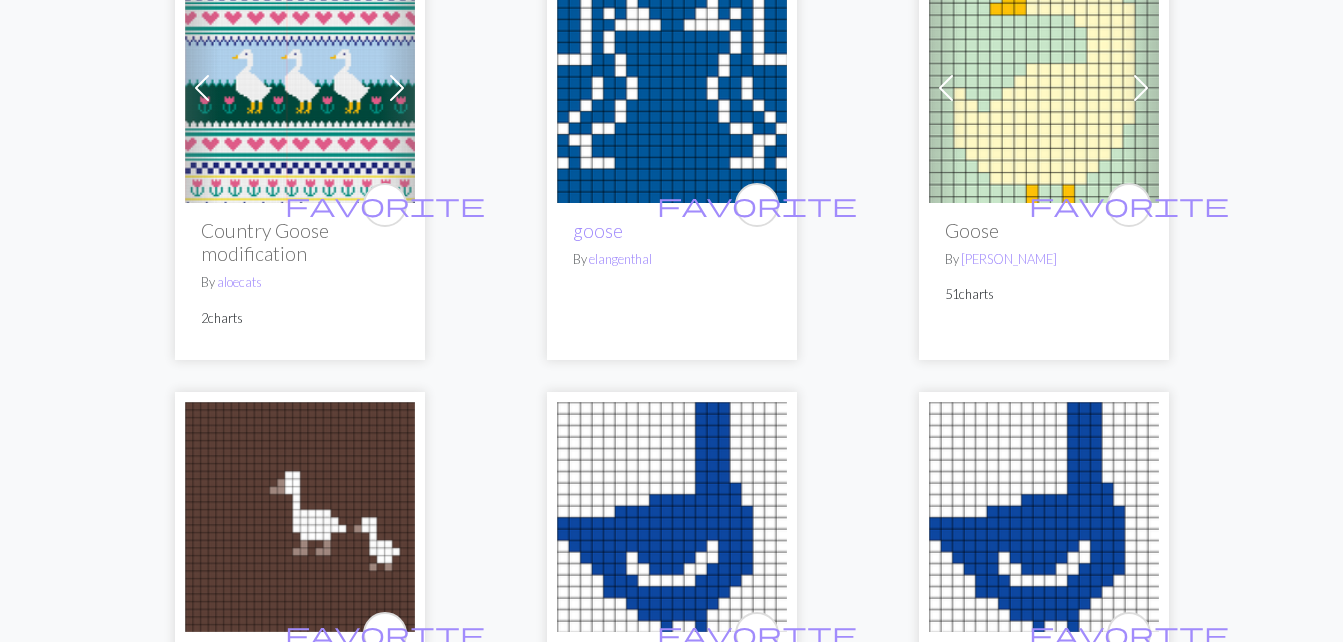click at bounding box center (672, 88) 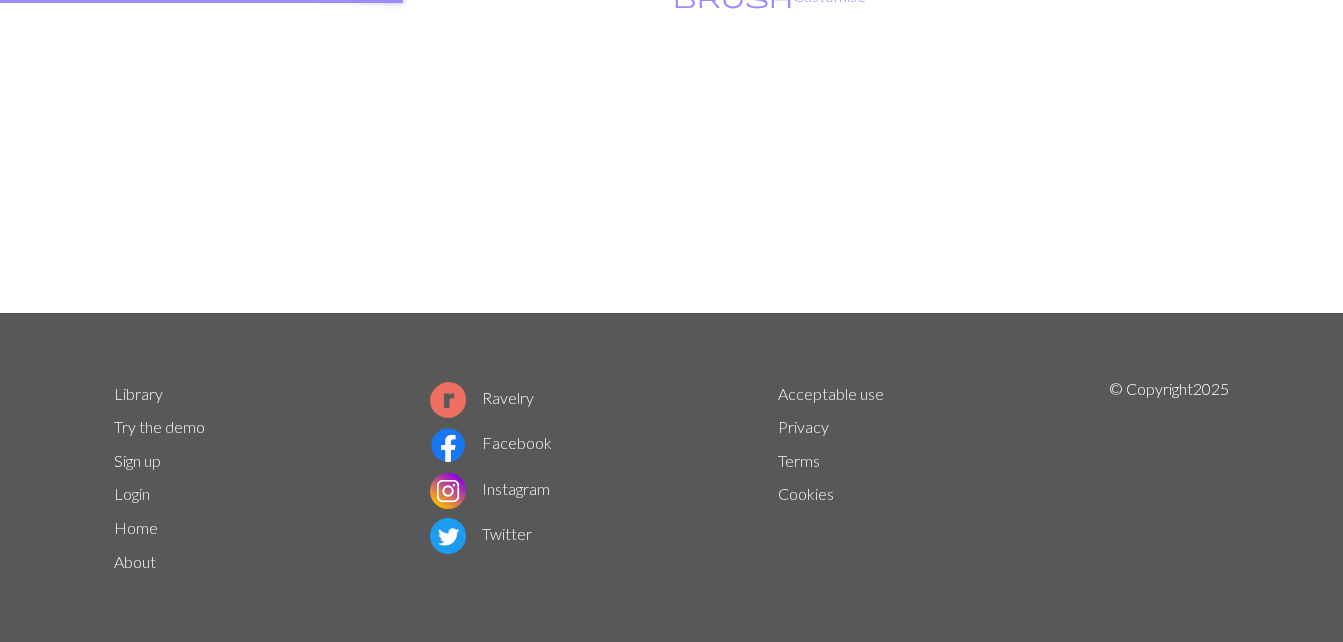 scroll, scrollTop: 0, scrollLeft: 0, axis: both 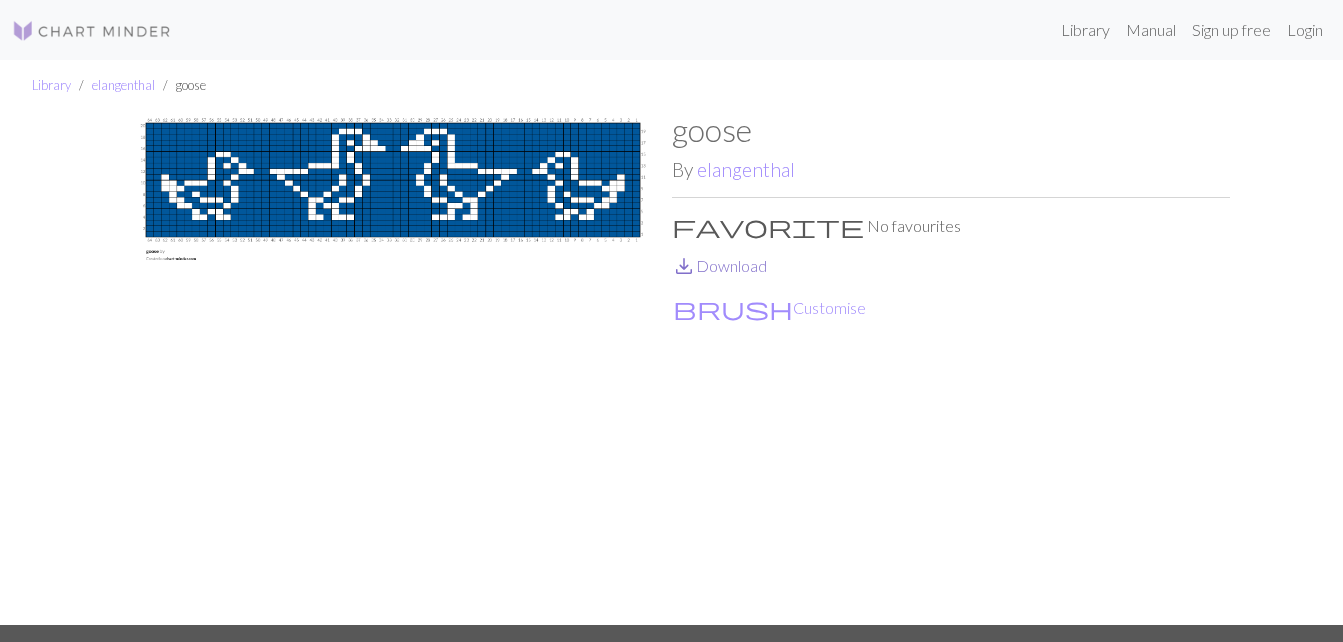 click on "save_alt  Download" at bounding box center (719, 265) 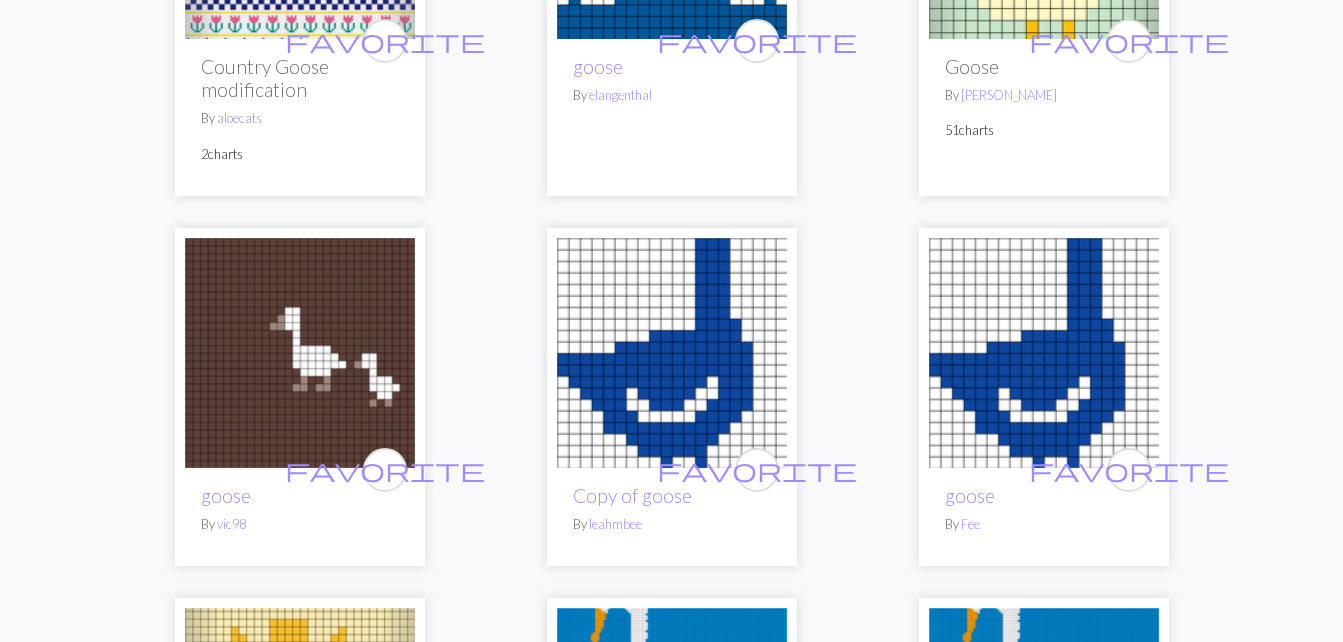 scroll, scrollTop: 4906, scrollLeft: 0, axis: vertical 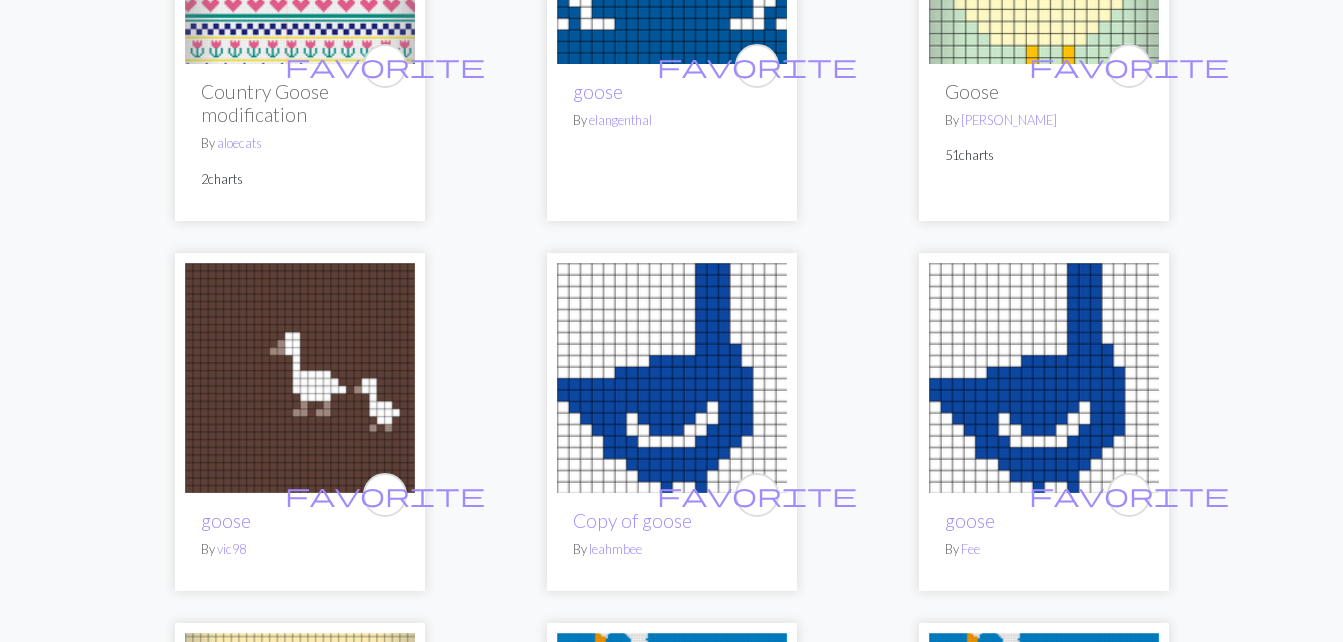 click at bounding box center [300, 378] 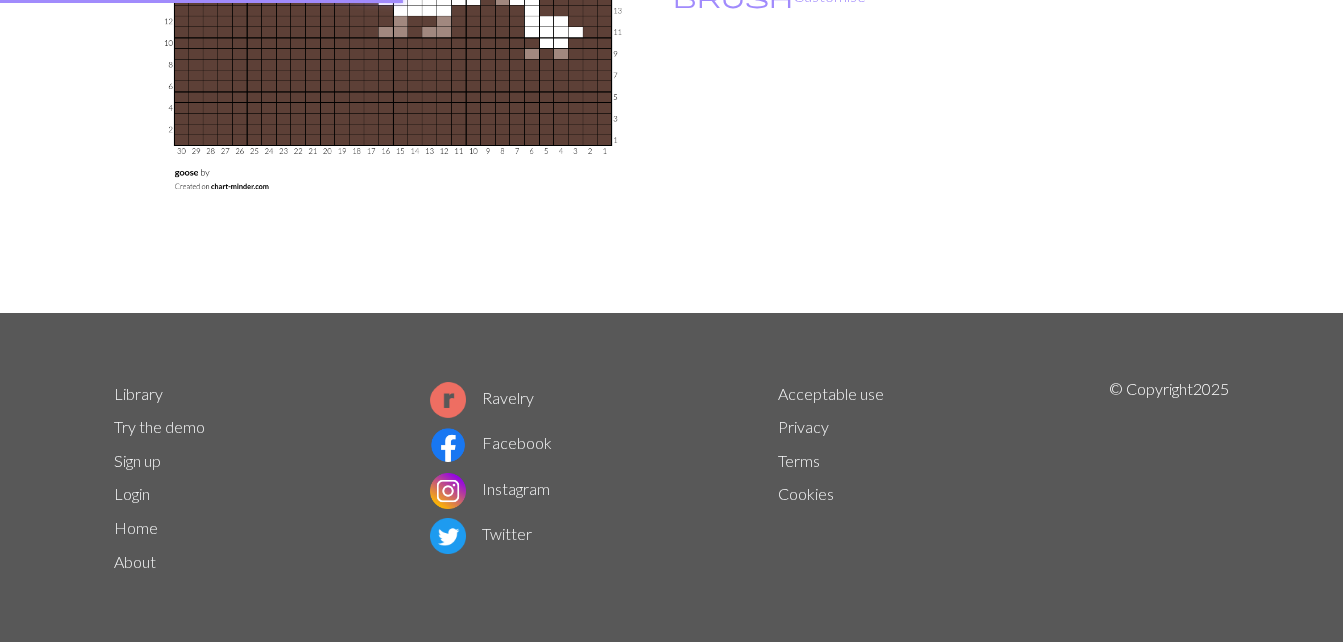 scroll, scrollTop: 0, scrollLeft: 0, axis: both 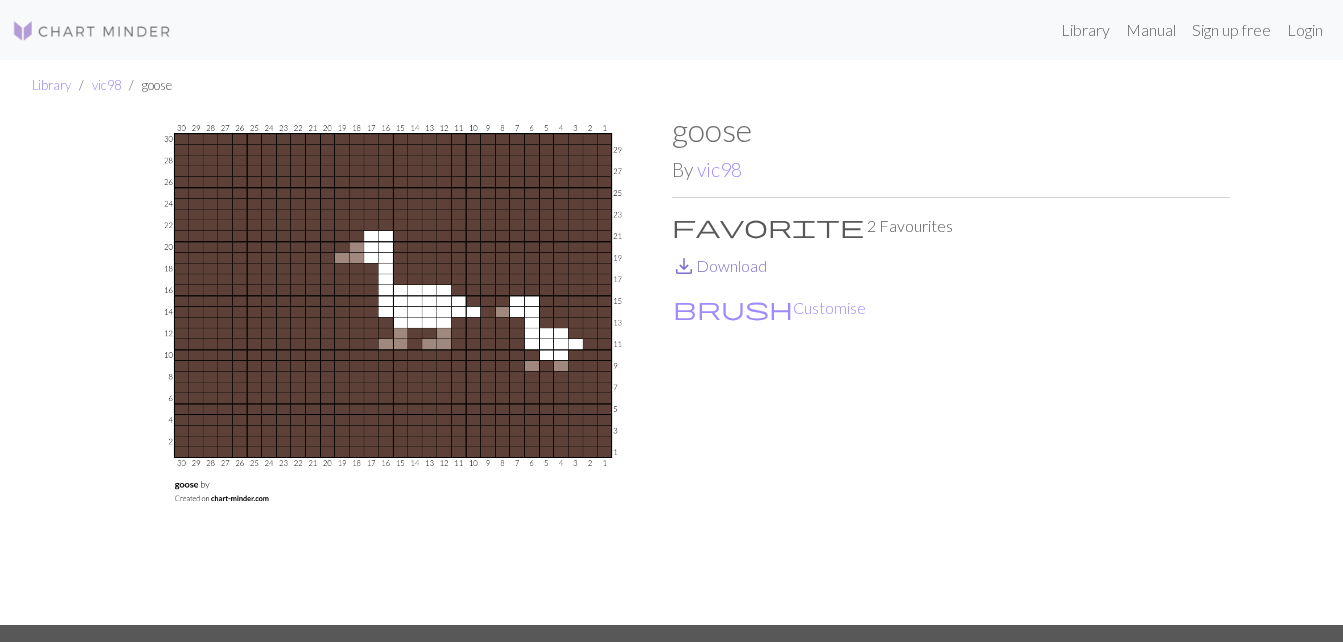 click on "save_alt  Download" at bounding box center [719, 265] 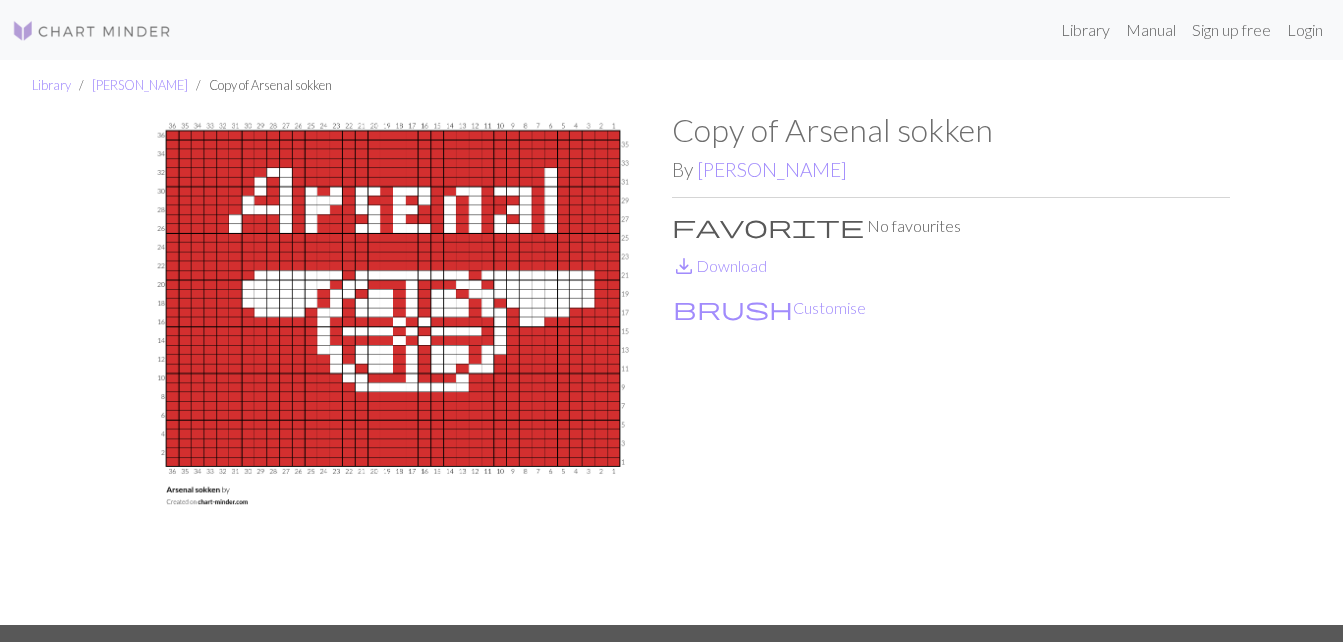 scroll, scrollTop: 0, scrollLeft: 0, axis: both 